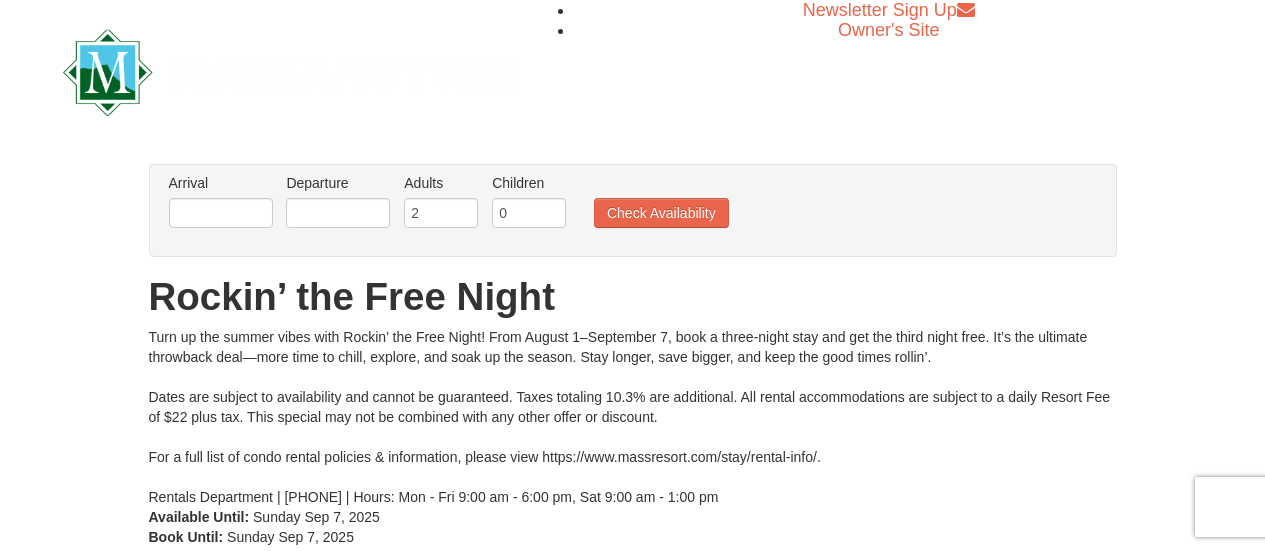 scroll, scrollTop: 0, scrollLeft: 0, axis: both 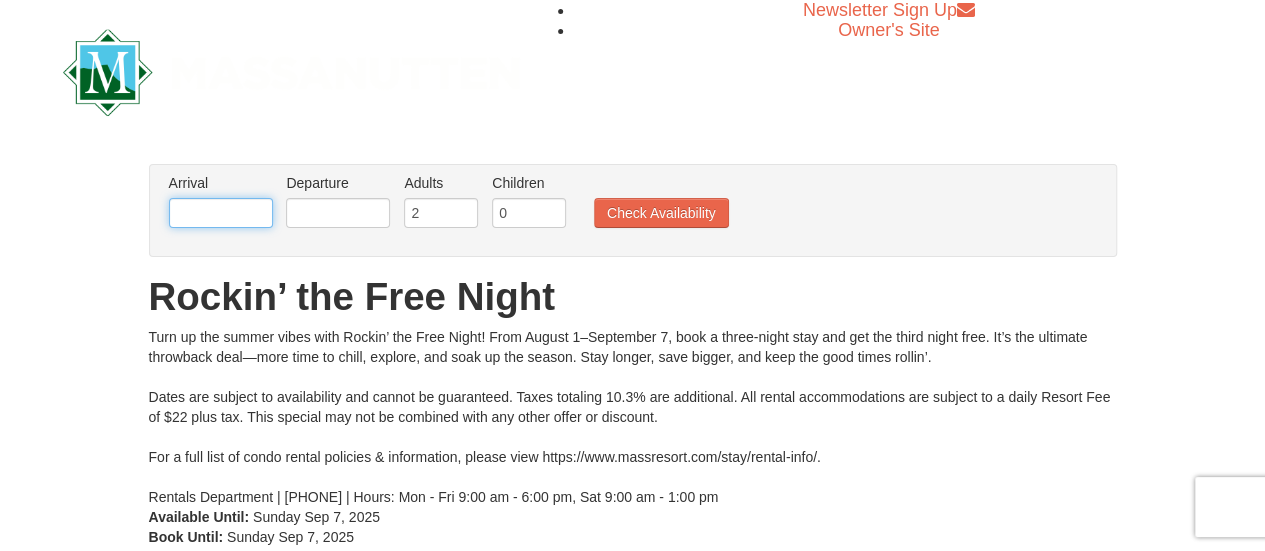 click at bounding box center (221, 213) 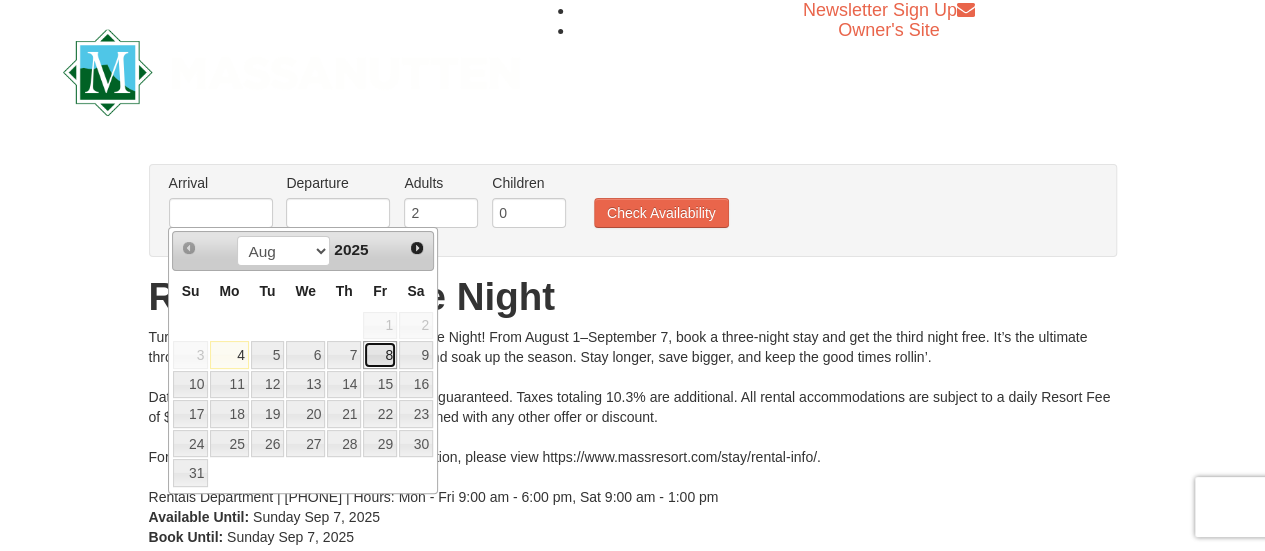 click on "8" at bounding box center (380, 355) 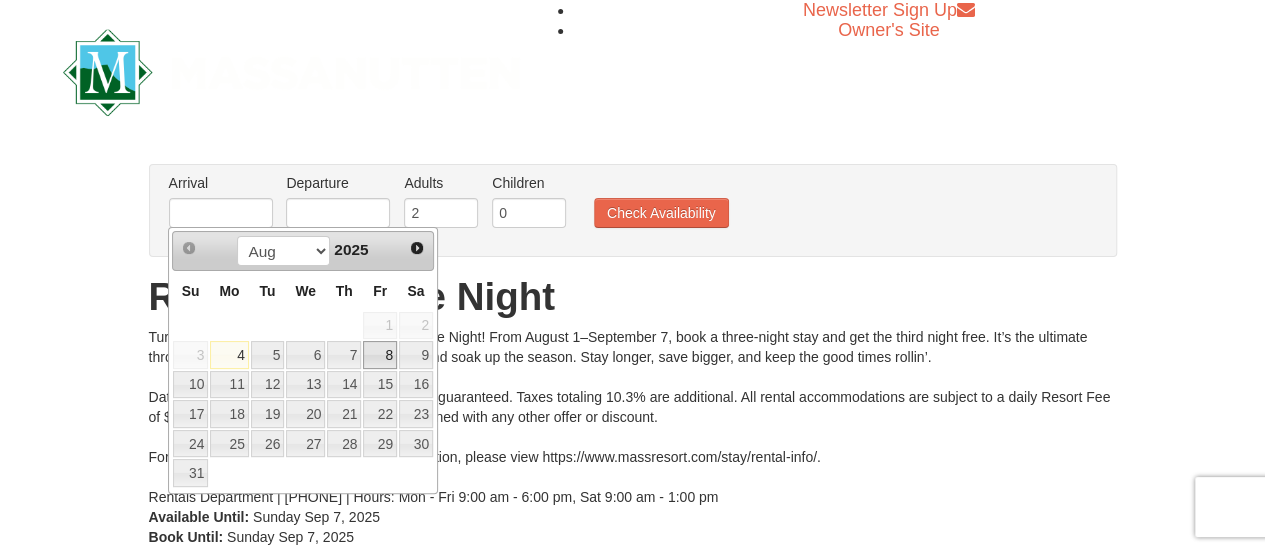 type on "08/08/2025" 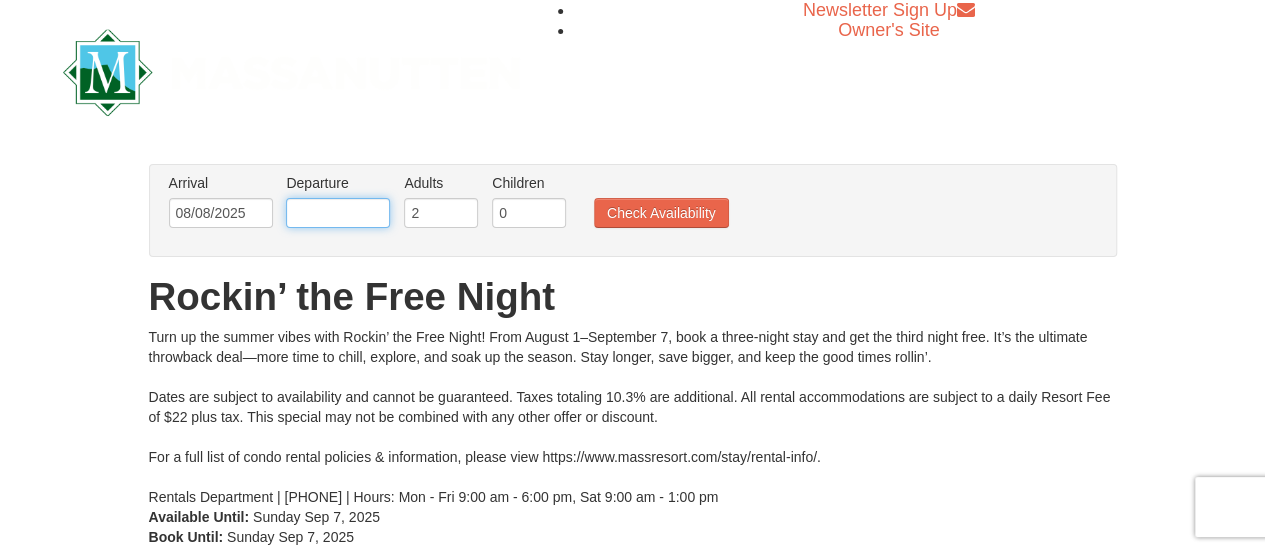 click at bounding box center (338, 213) 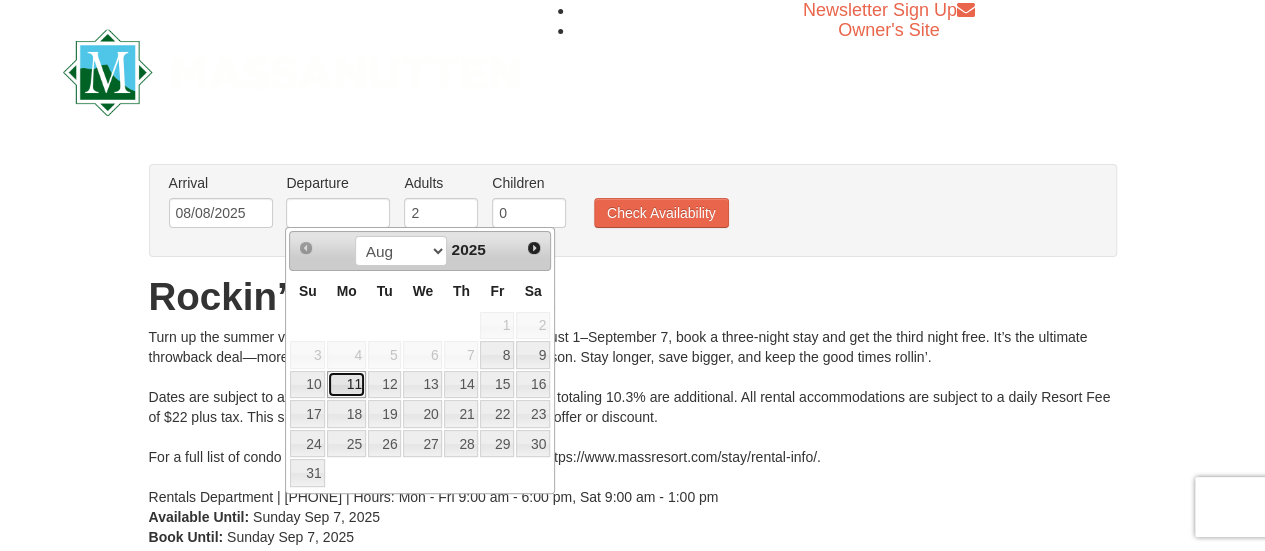 click on "11" at bounding box center [346, 385] 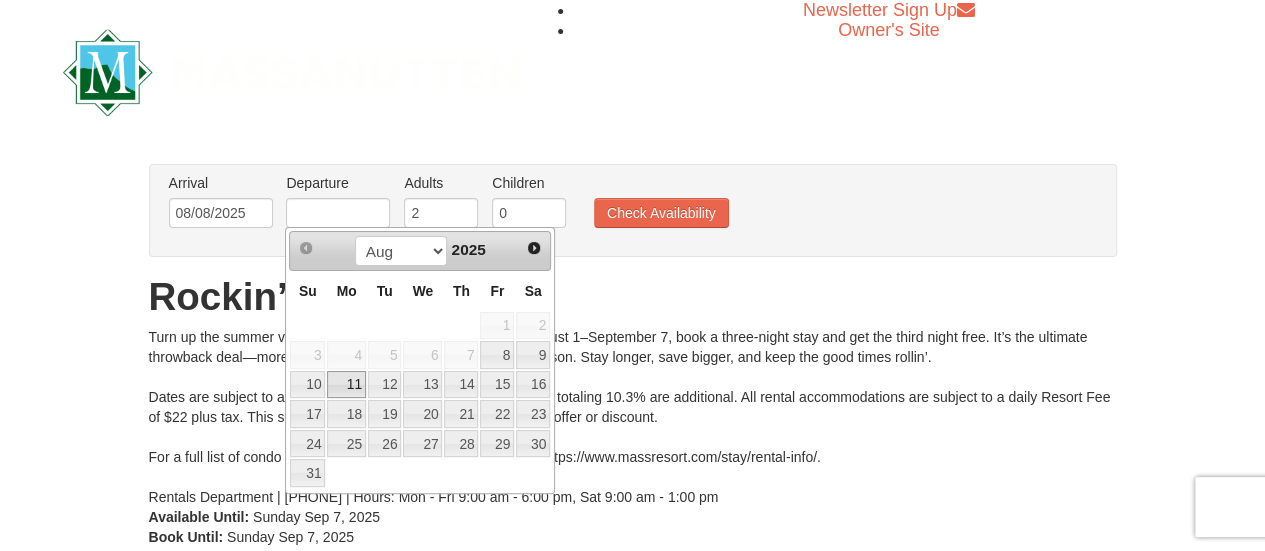 type on "08/11/2025" 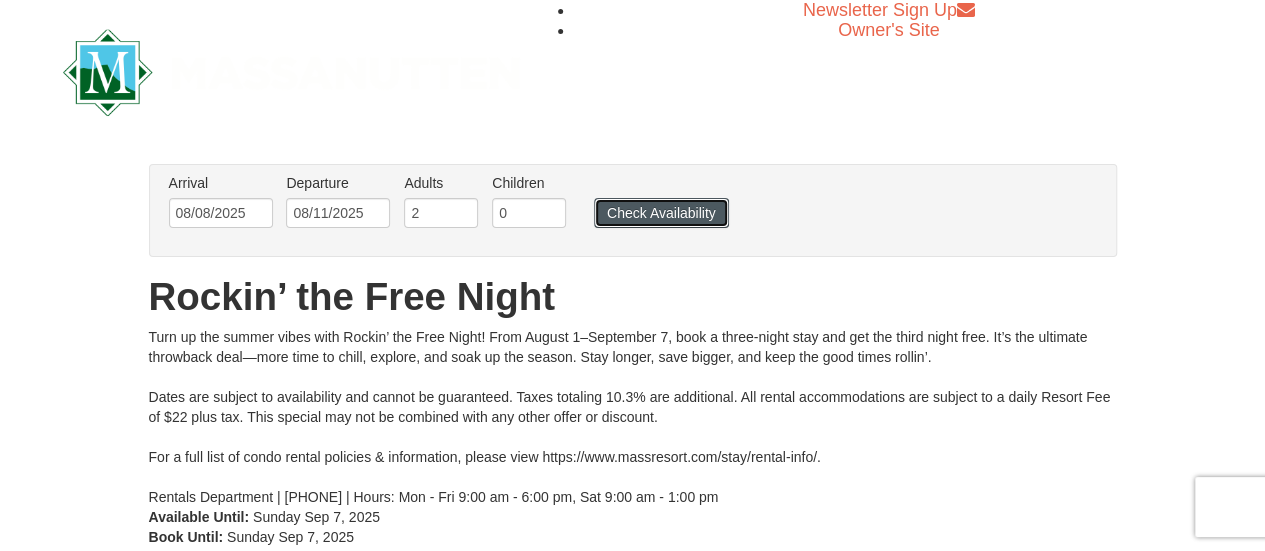 click on "Check Availability" at bounding box center [661, 213] 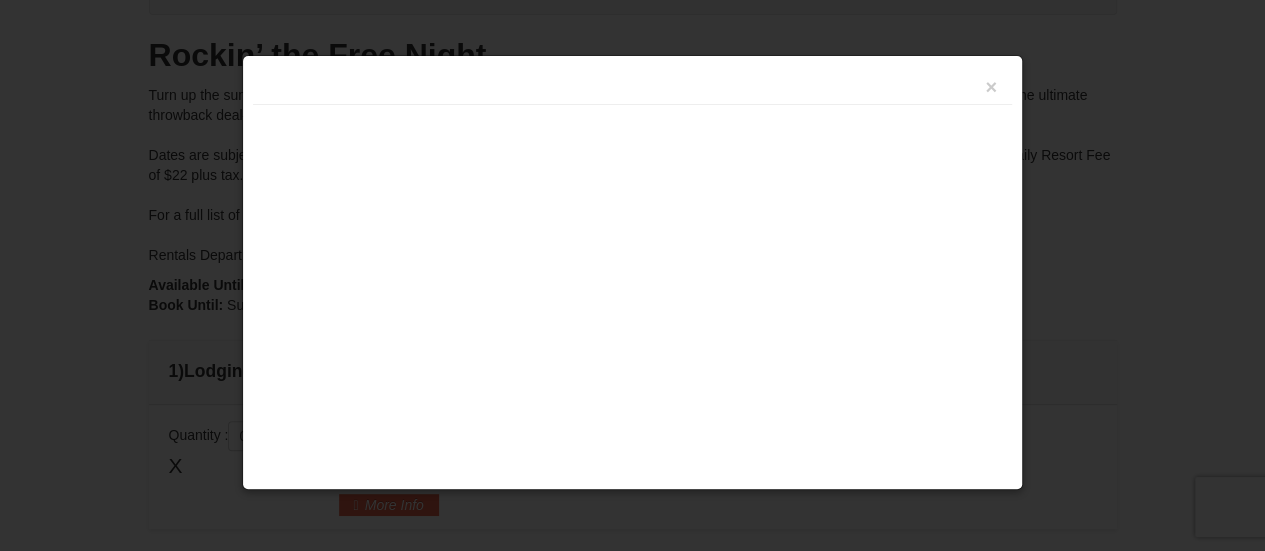 scroll, scrollTop: 0, scrollLeft: 0, axis: both 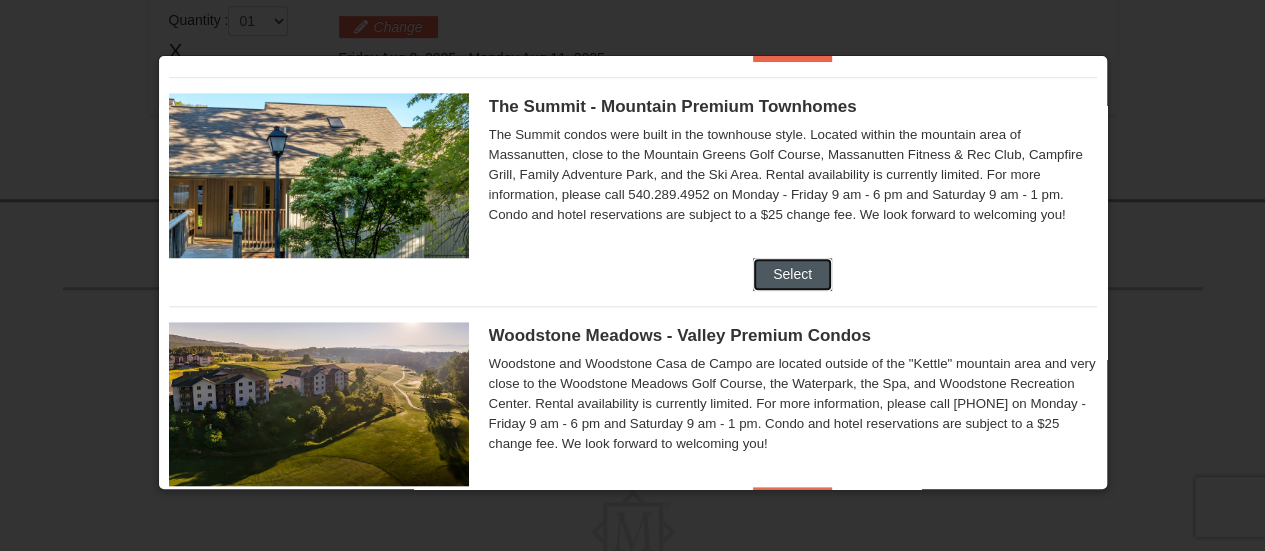 click on "Select" at bounding box center [792, 274] 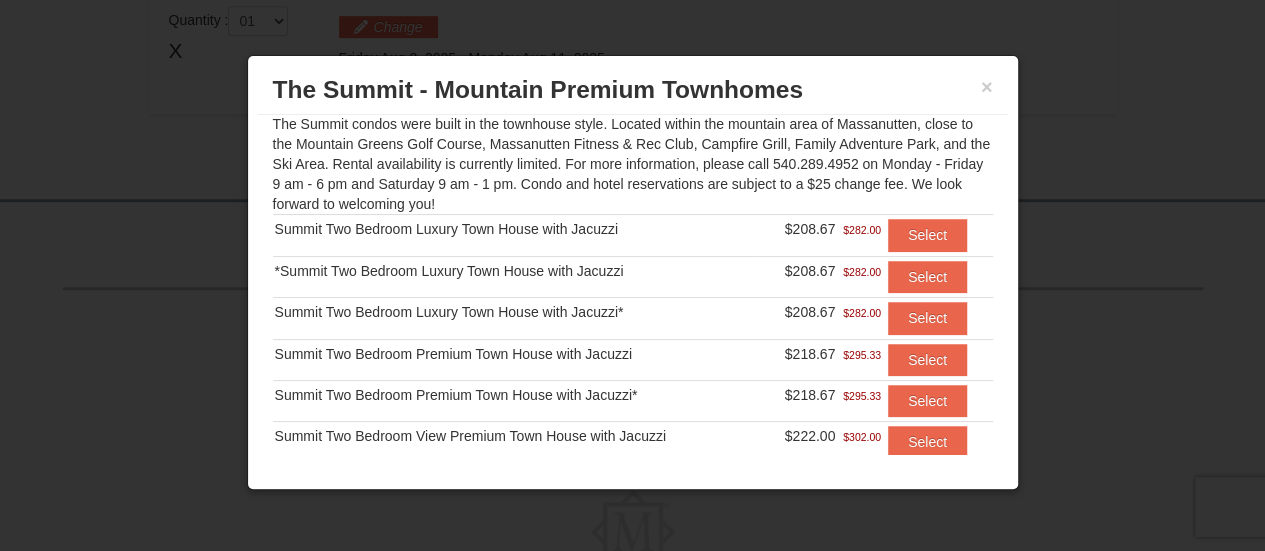 scroll, scrollTop: 220, scrollLeft: 0, axis: vertical 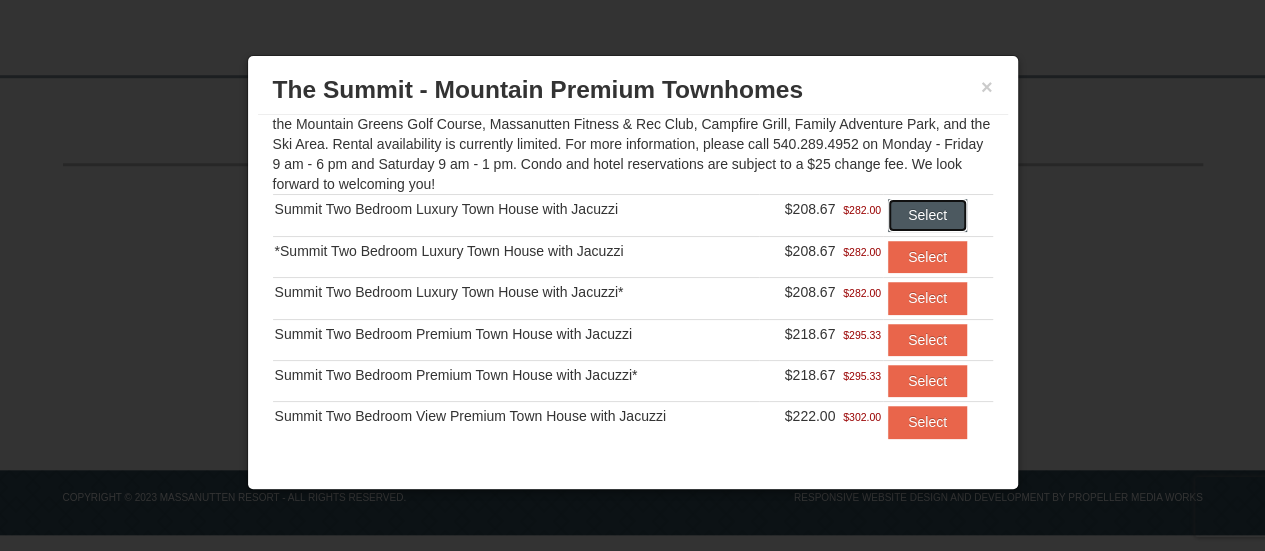 click on "Select" at bounding box center [927, 215] 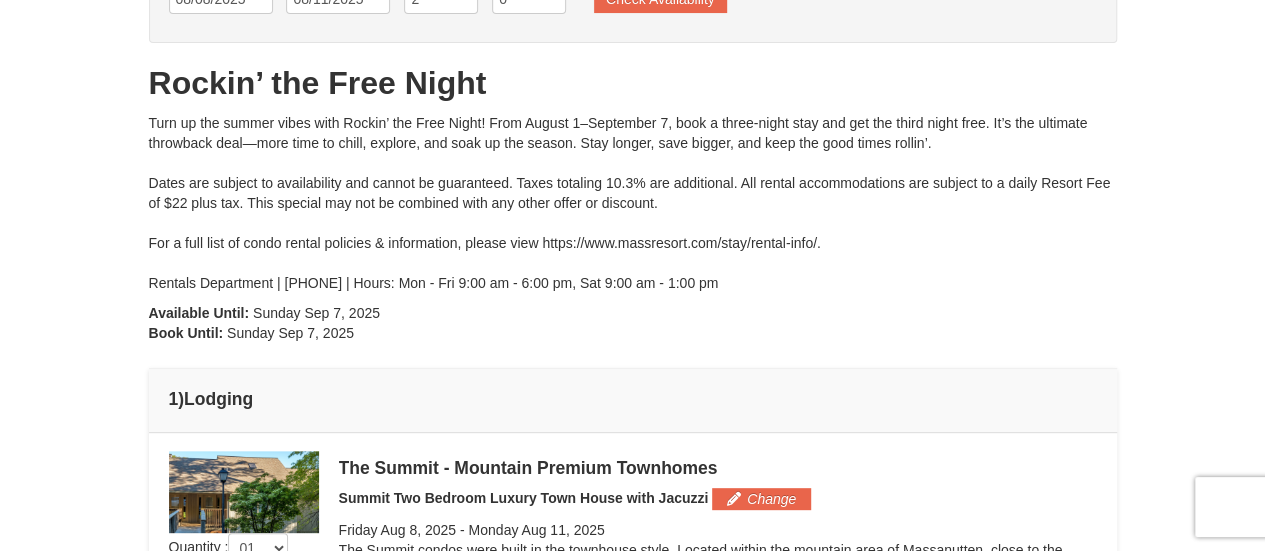scroll, scrollTop: 0, scrollLeft: 0, axis: both 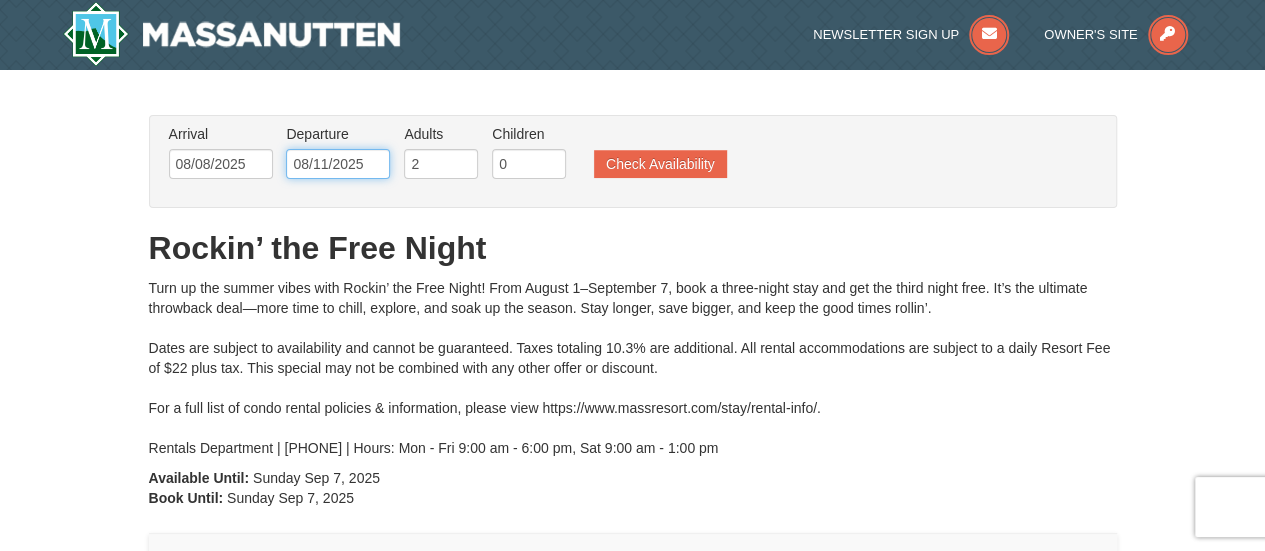 click on "08/11/2025" at bounding box center [338, 164] 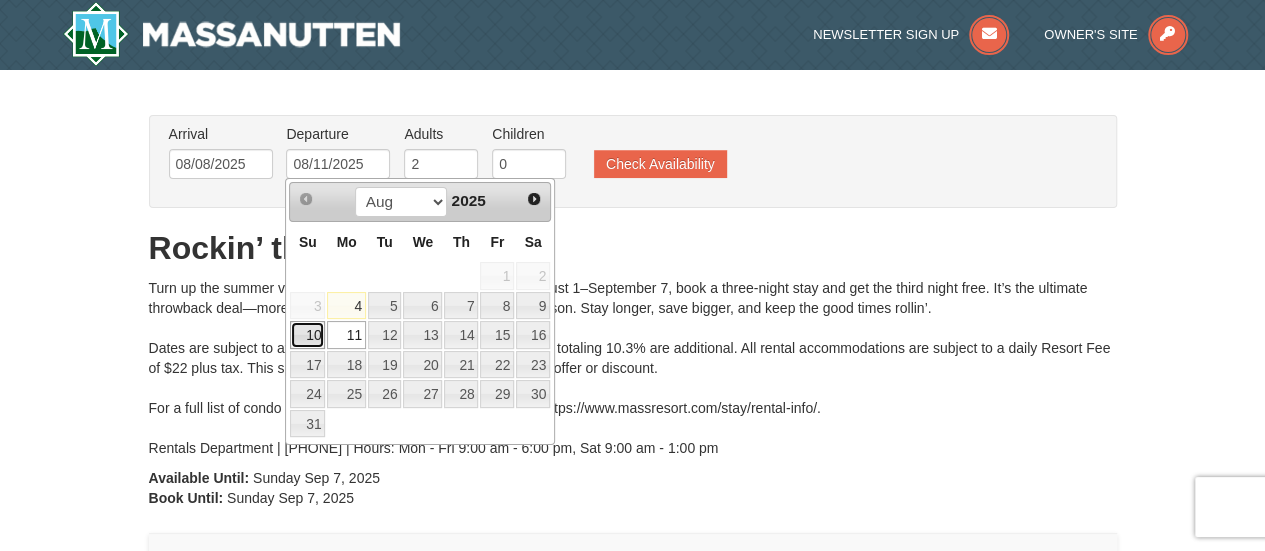click on "10" at bounding box center [307, 335] 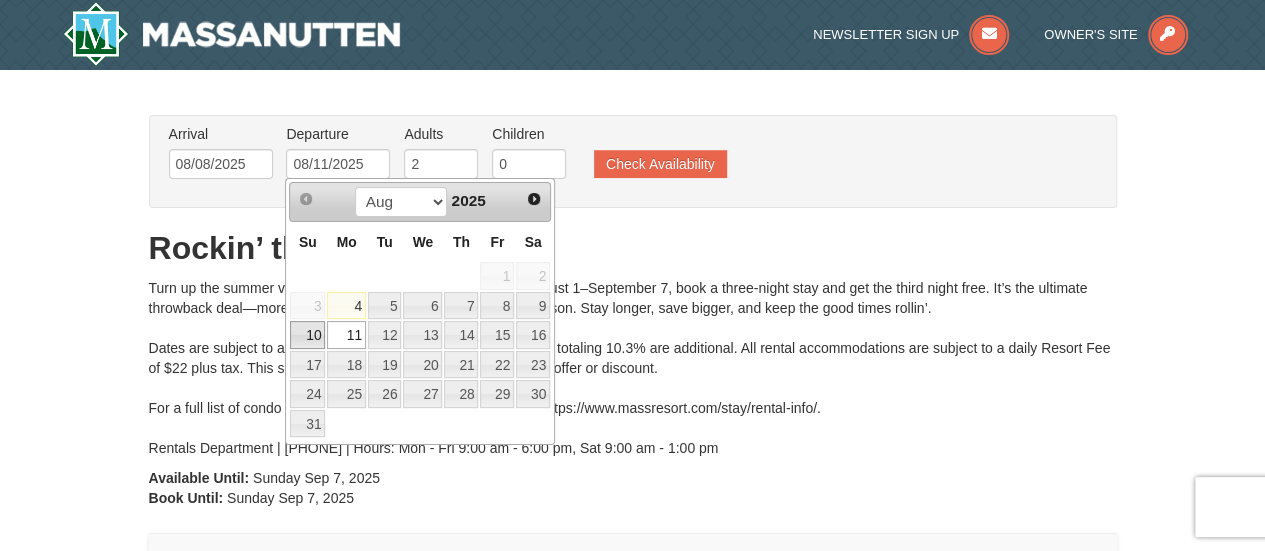 type on "08/10/2025" 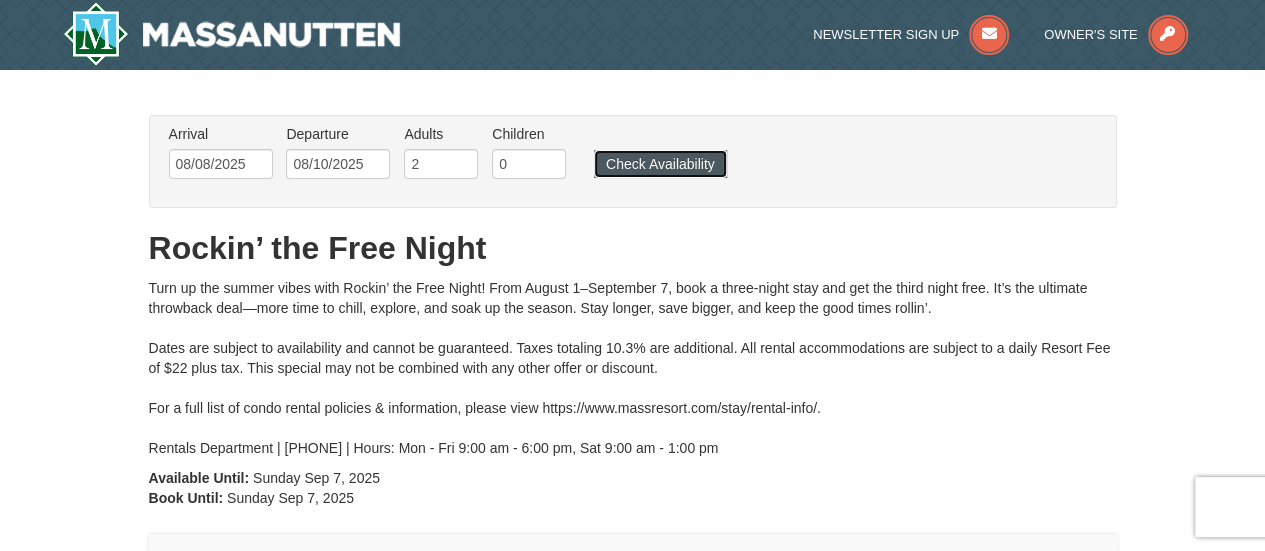 click on "Check Availability" at bounding box center [660, 164] 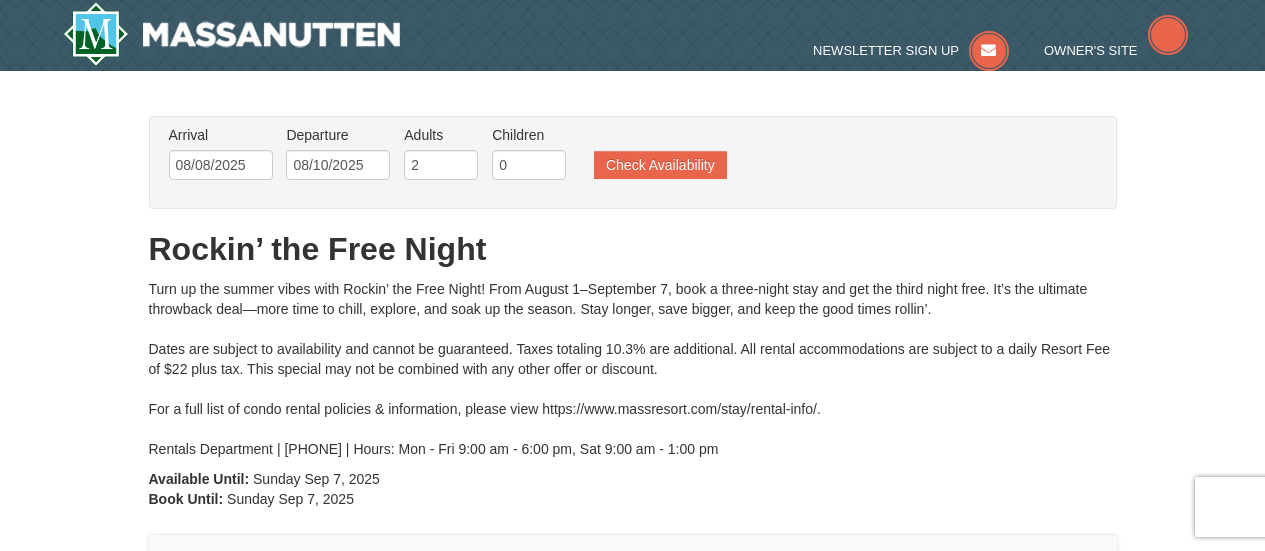 scroll, scrollTop: 0, scrollLeft: 0, axis: both 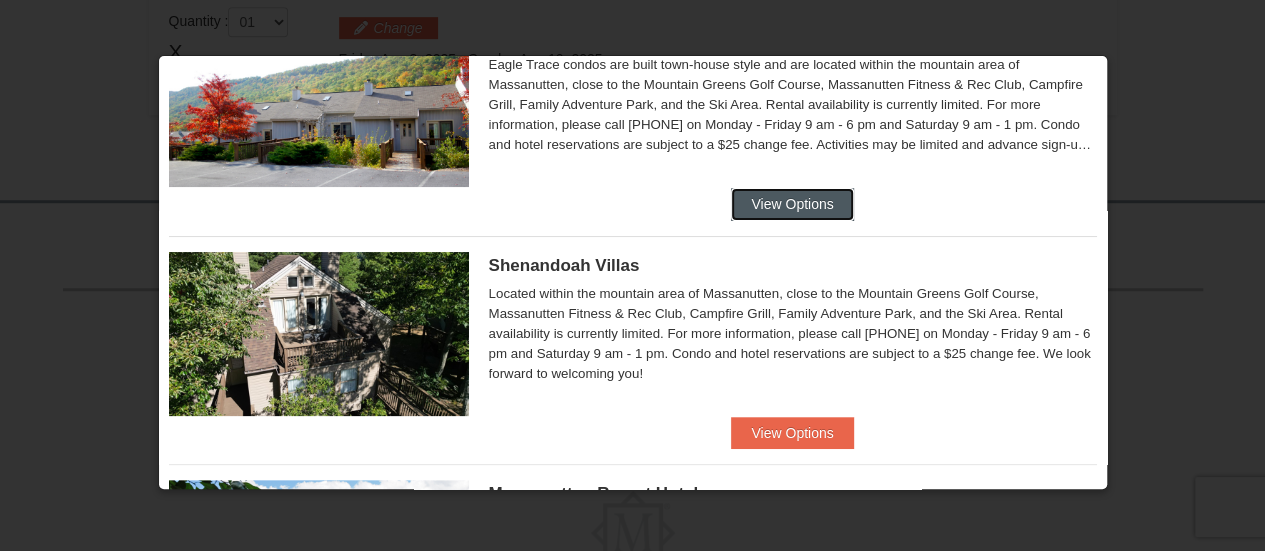 click on "View Options" at bounding box center (792, 204) 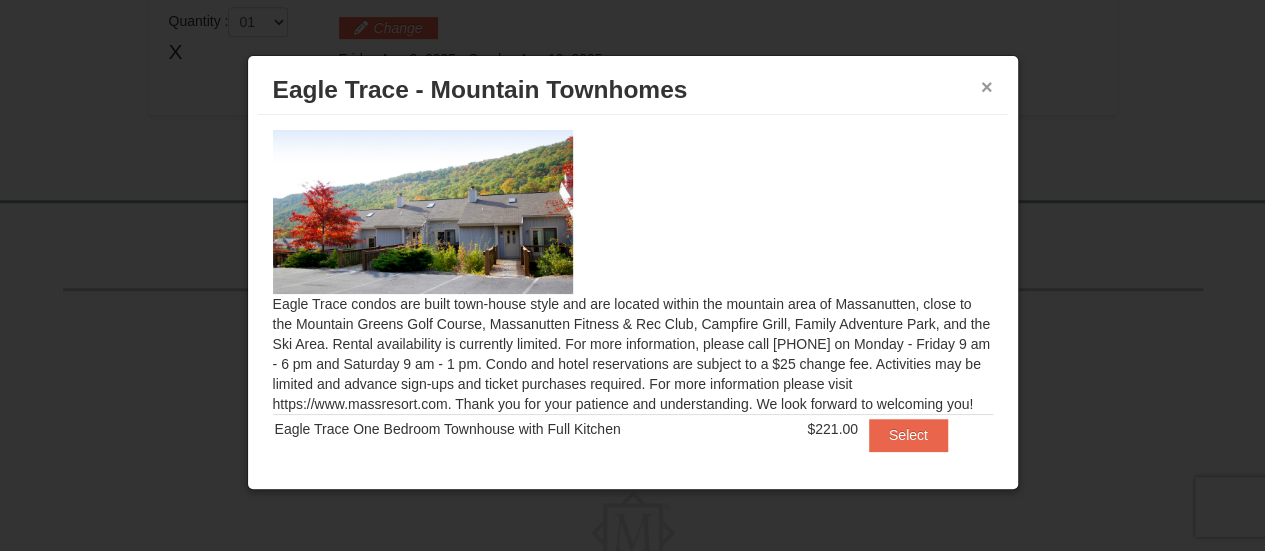 click on "×" at bounding box center [987, 87] 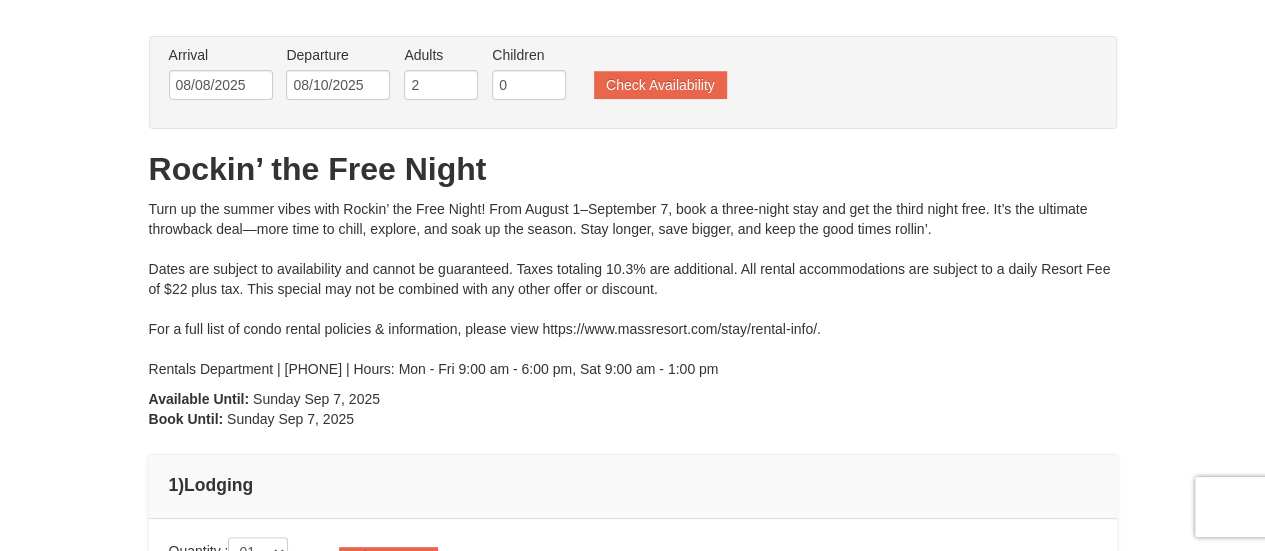 scroll, scrollTop: 109, scrollLeft: 0, axis: vertical 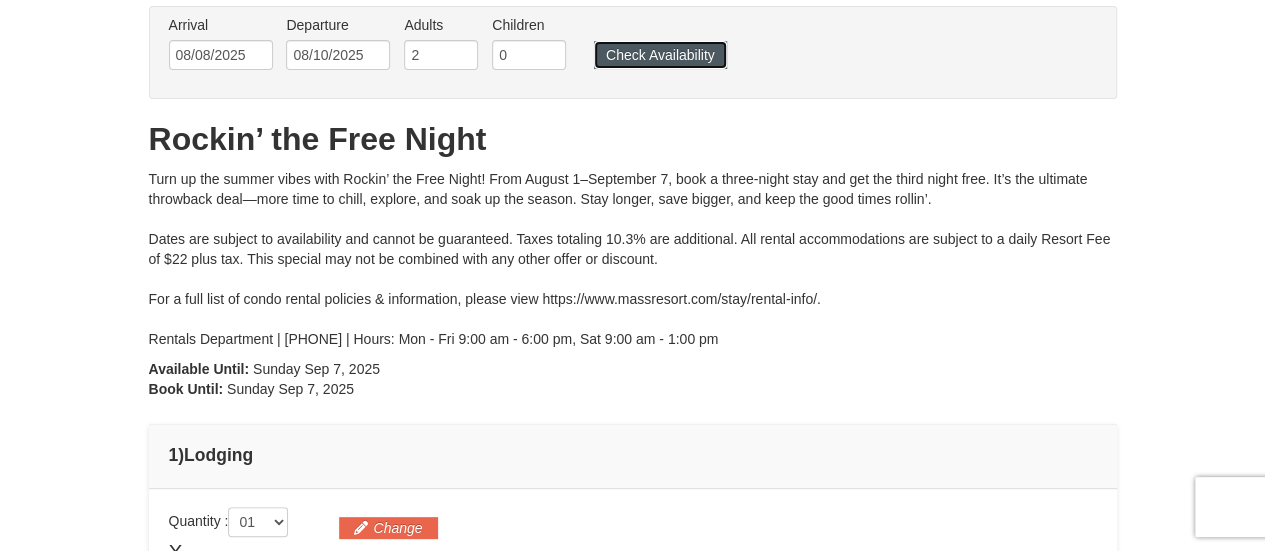 click on "Check Availability" at bounding box center [660, 55] 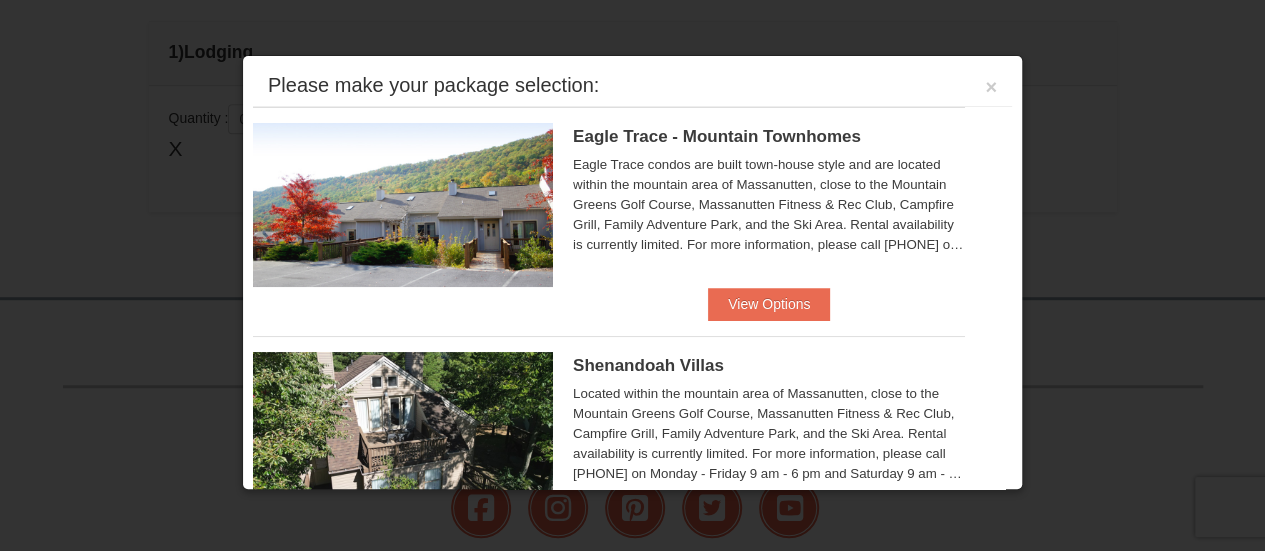 scroll, scrollTop: 610, scrollLeft: 0, axis: vertical 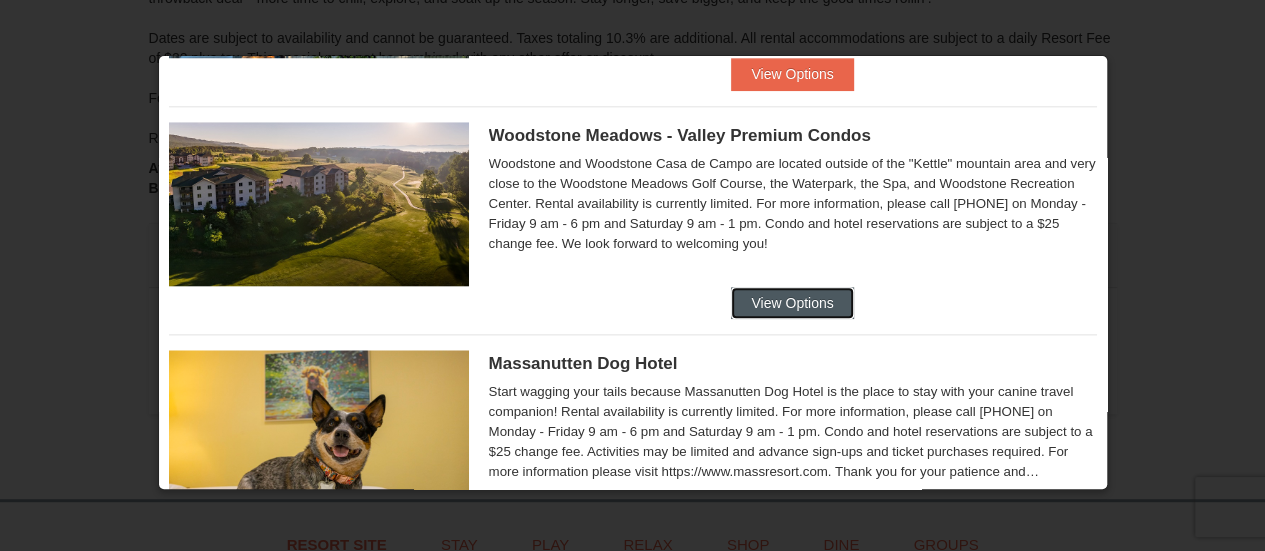 click on "View Options" at bounding box center (792, 303) 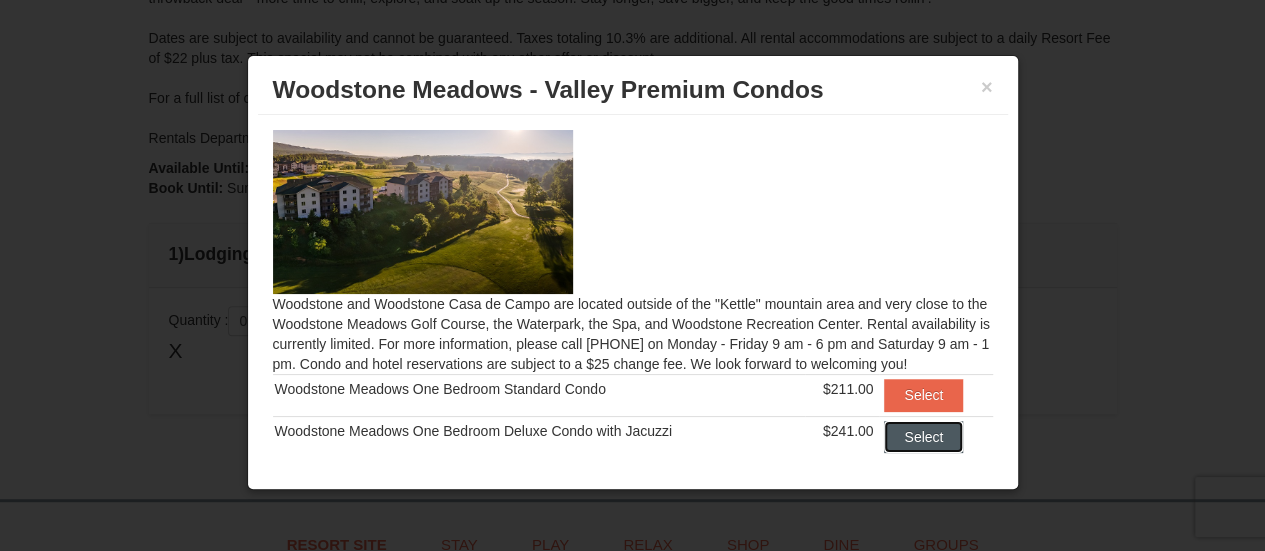 click on "Select" at bounding box center [923, 437] 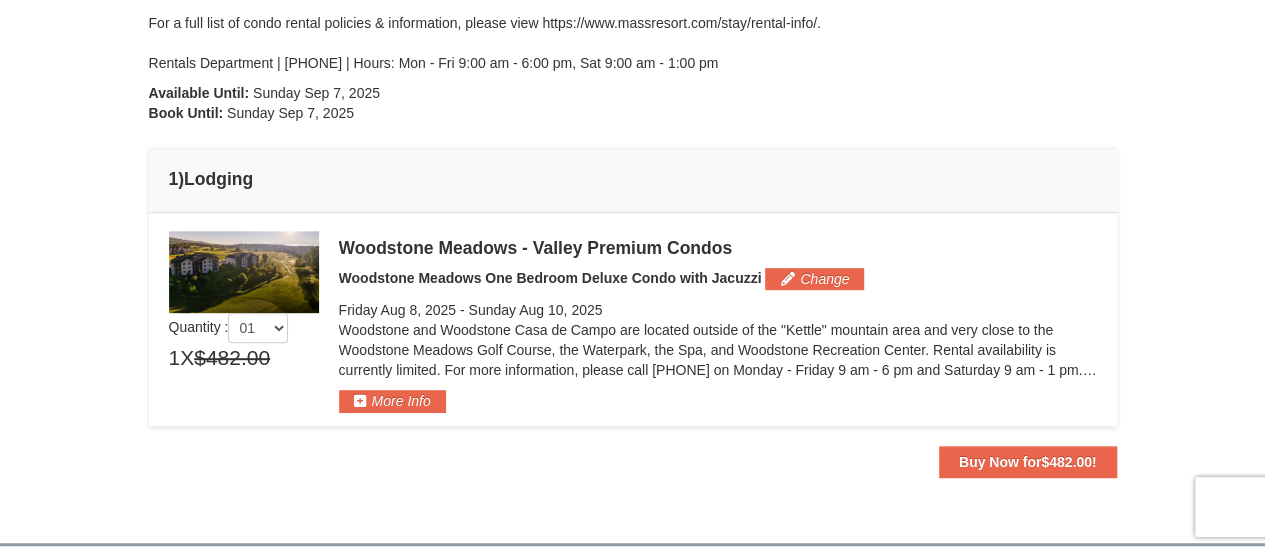 scroll, scrollTop: 400, scrollLeft: 0, axis: vertical 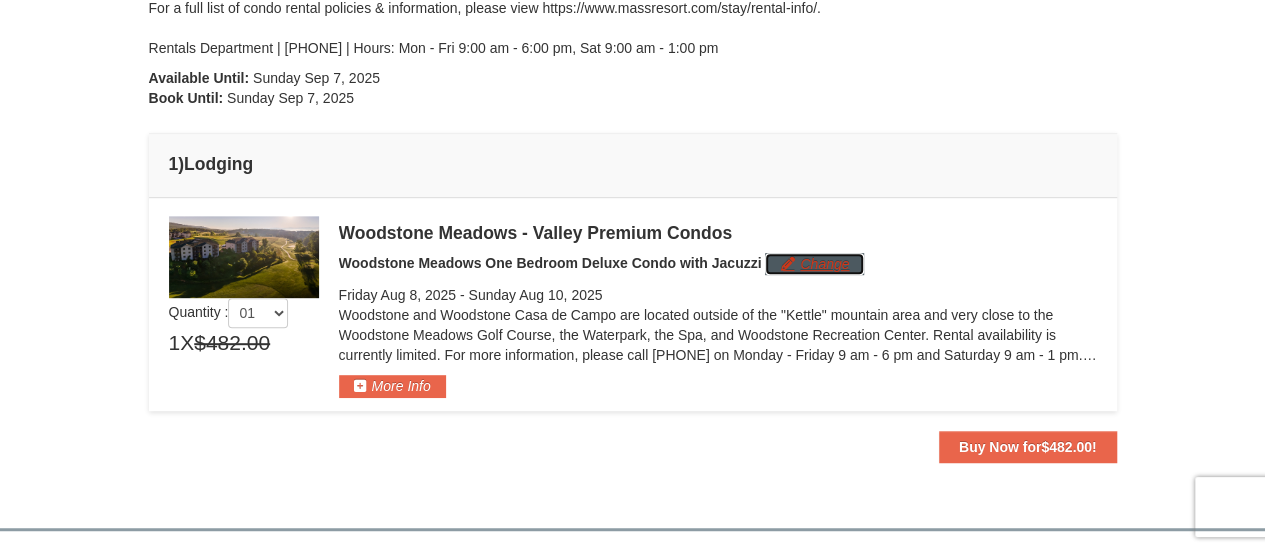 click on "Change" at bounding box center [814, 264] 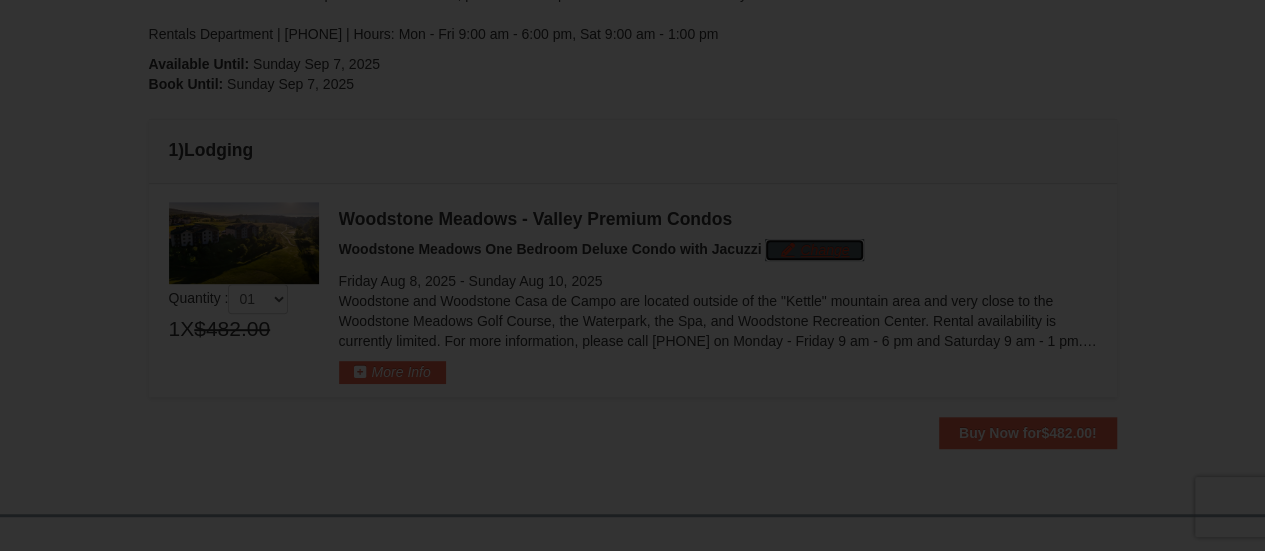 scroll, scrollTop: 446, scrollLeft: 0, axis: vertical 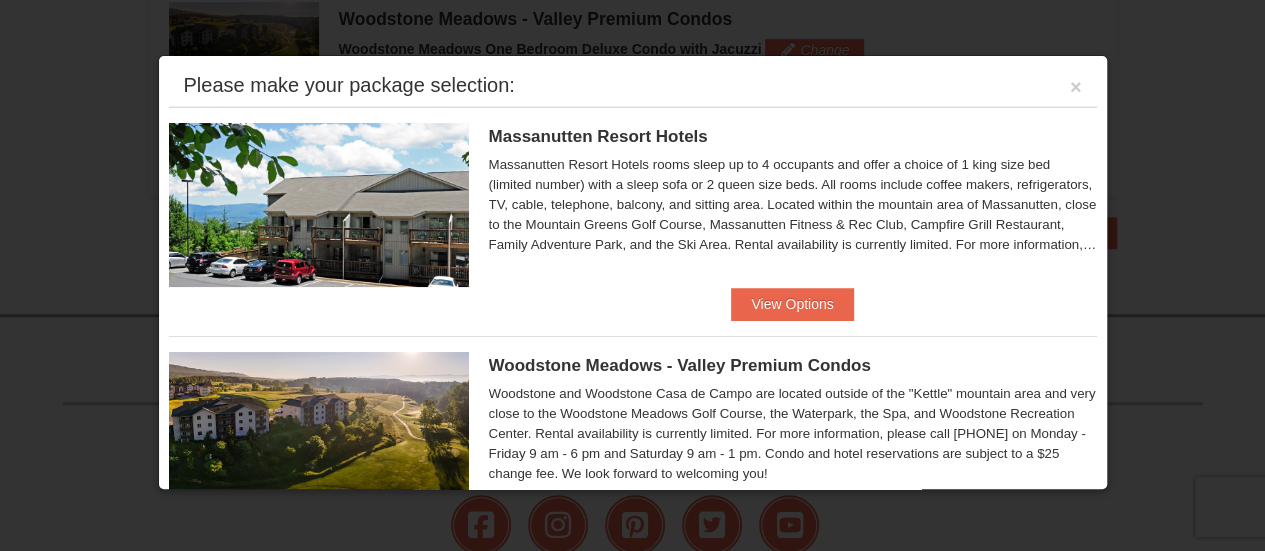 click on "Please make your package selection:
×" at bounding box center (633, 86) 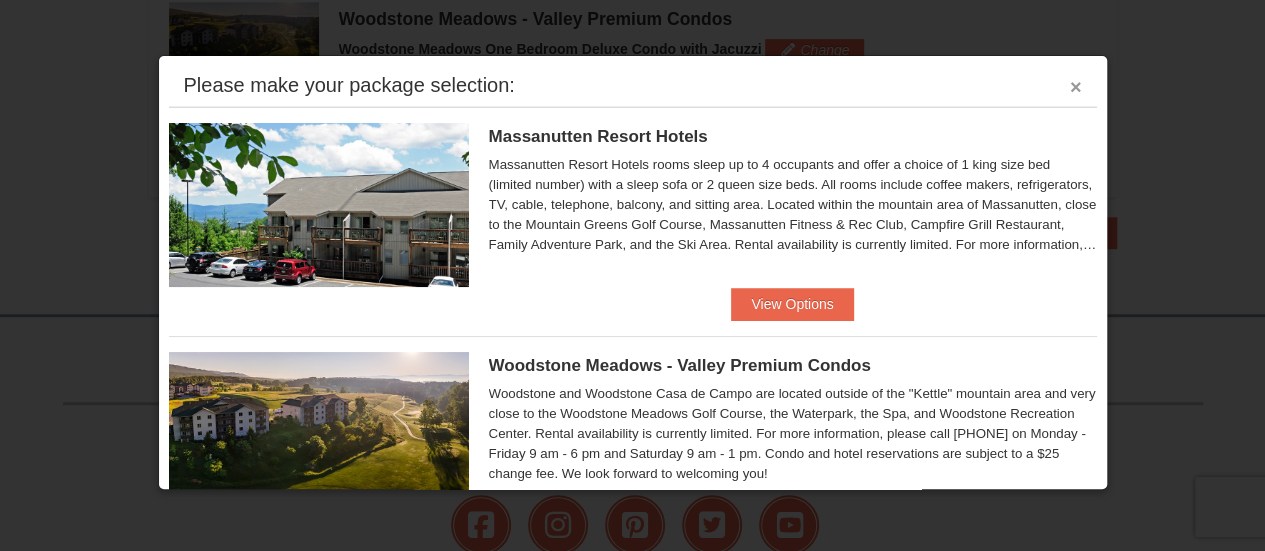 click on "×" at bounding box center [1076, 87] 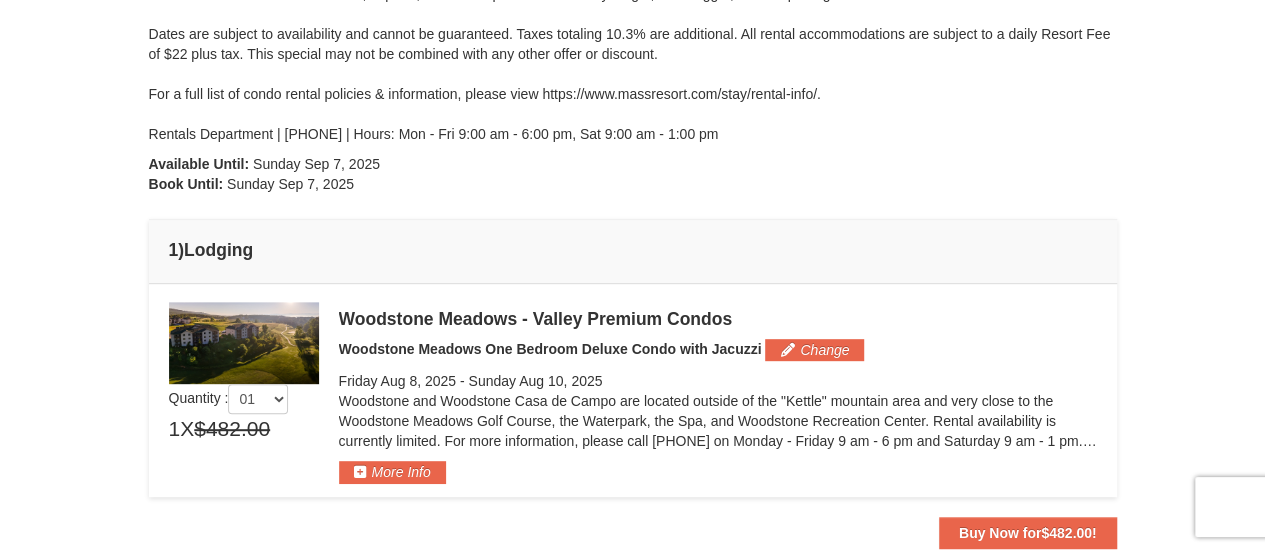 scroll, scrollTop: 0, scrollLeft: 0, axis: both 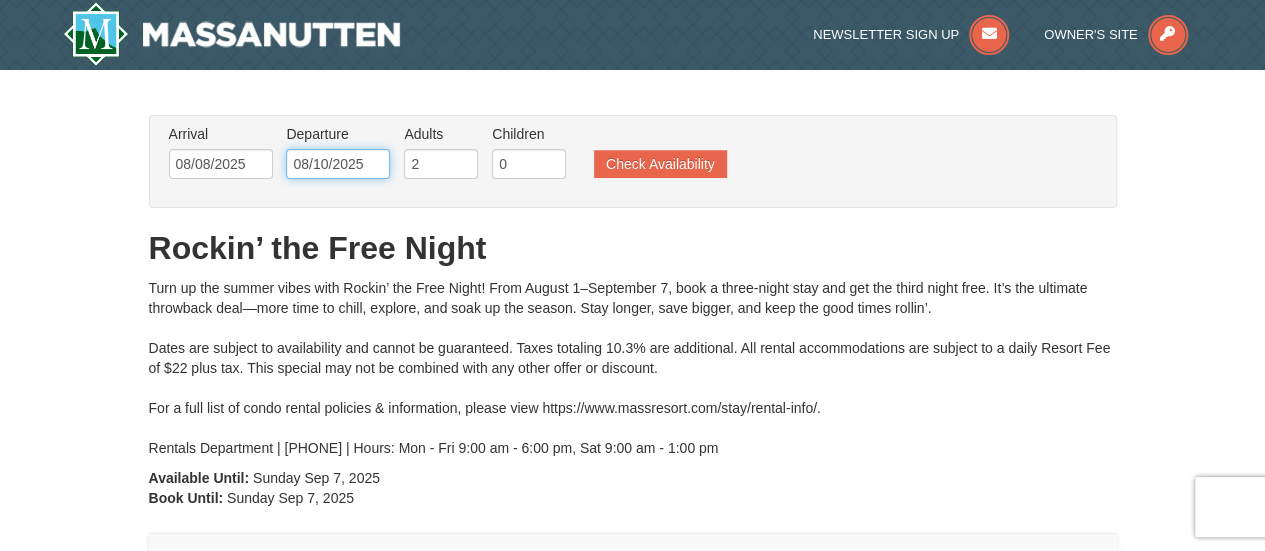 click on "08/10/2025" at bounding box center (338, 164) 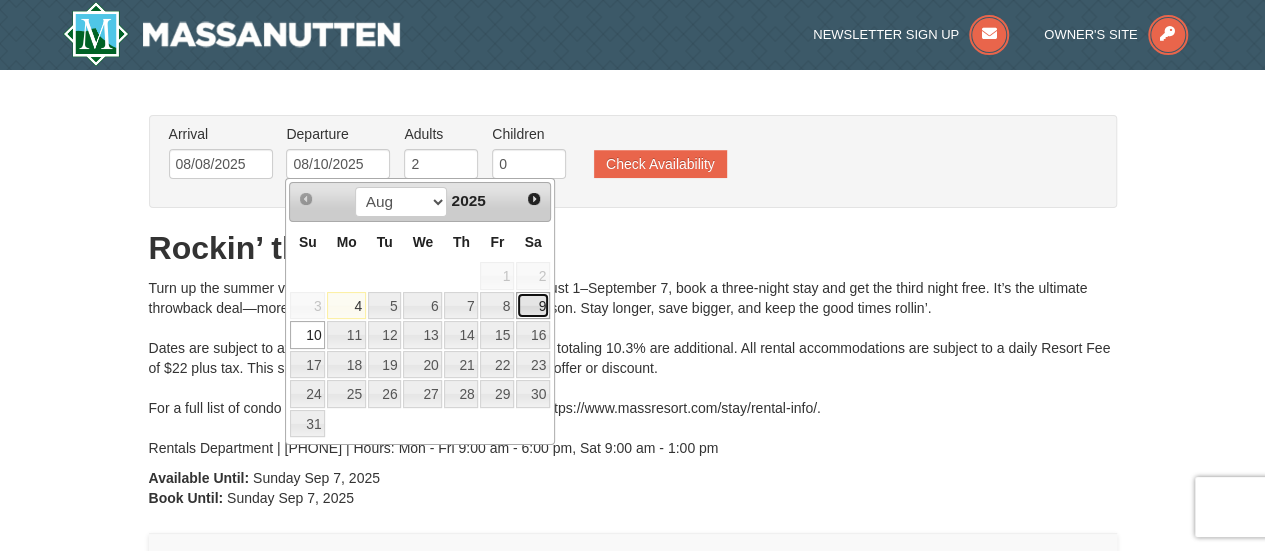 click on "9" at bounding box center (533, 306) 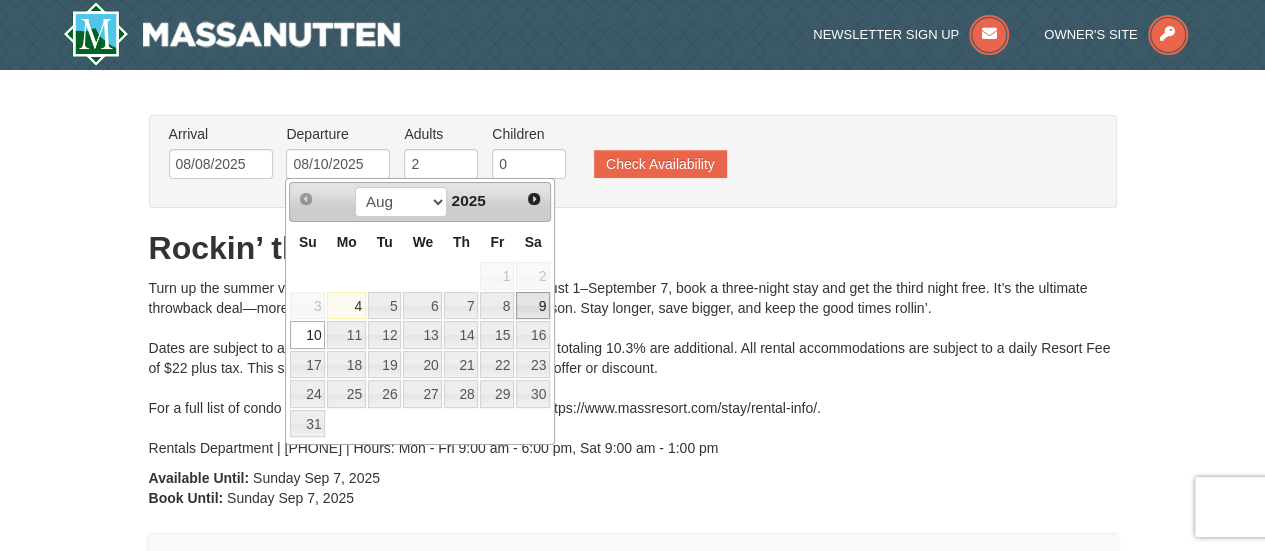 type on "08/09/2025" 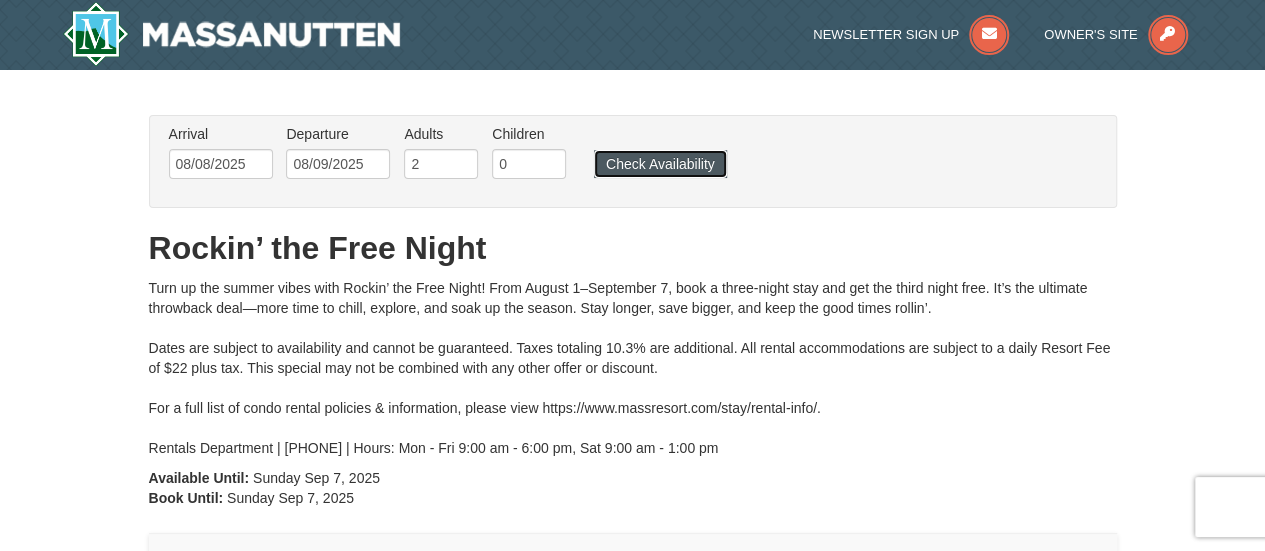 click on "Check Availability" at bounding box center (660, 164) 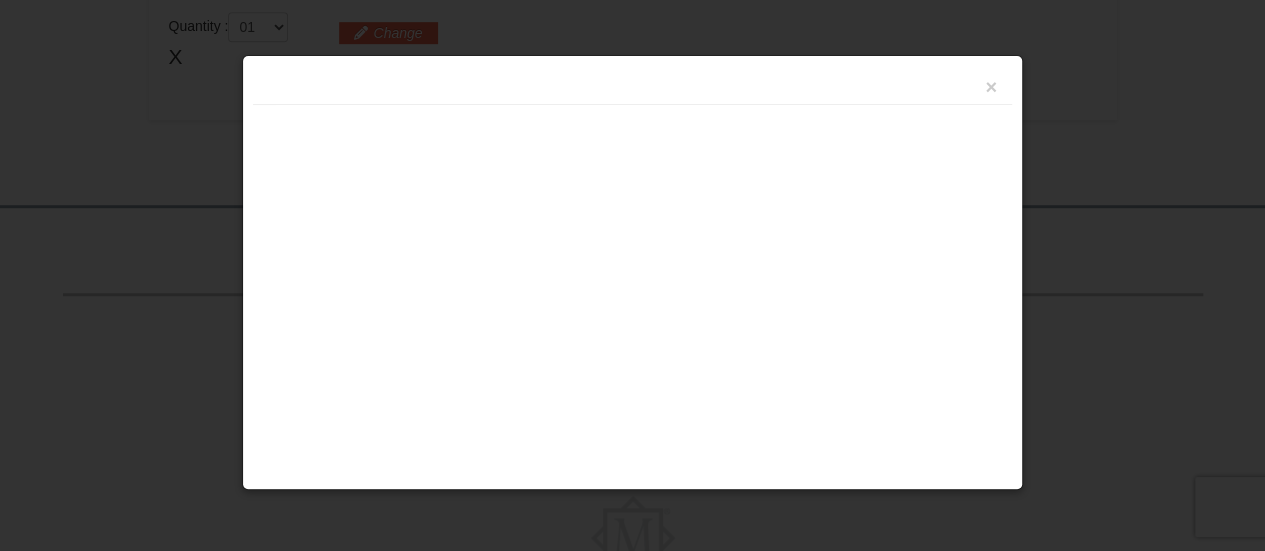 scroll, scrollTop: 0, scrollLeft: 0, axis: both 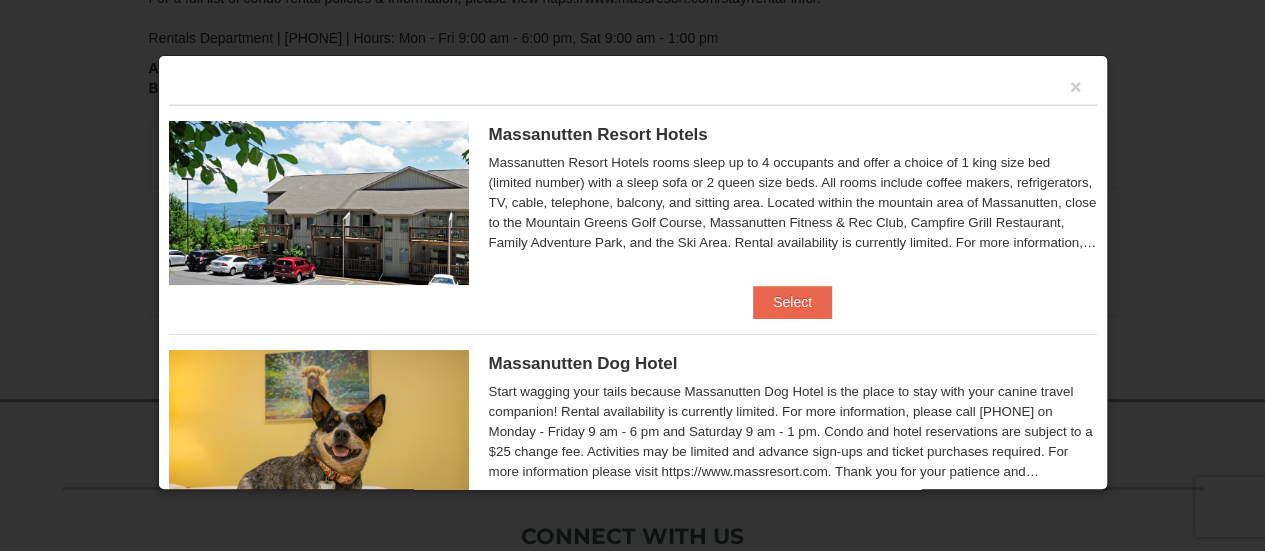 click on "Massanutten Resort Hotels
Hotel Queen Room
$187.00
Rockin’ the Free Night" at bounding box center (633, 195) 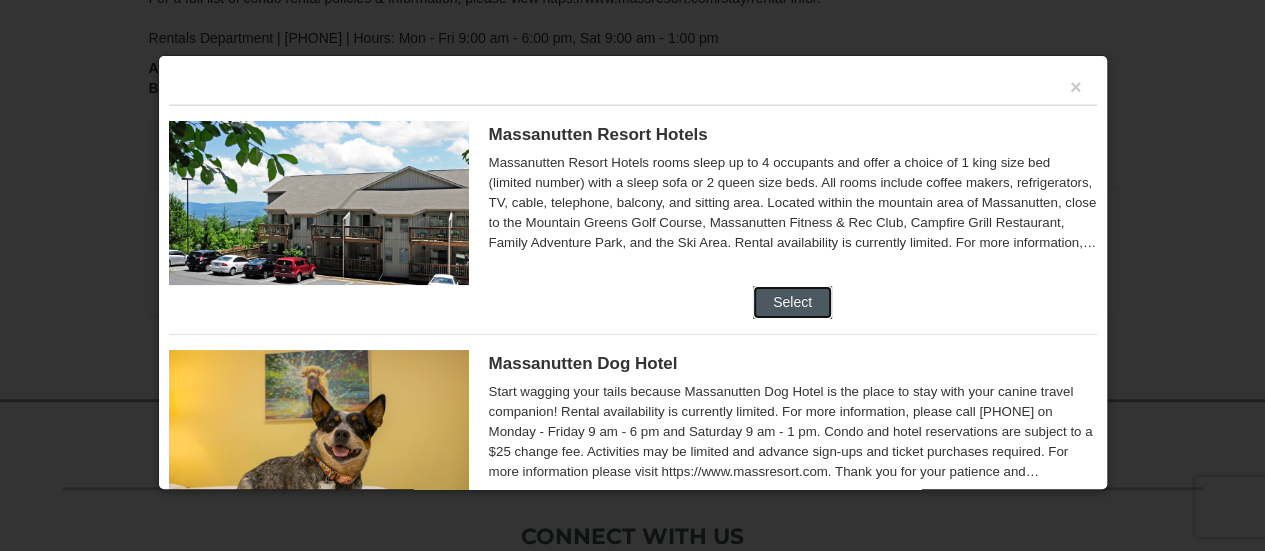 click on "Select" at bounding box center (792, 302) 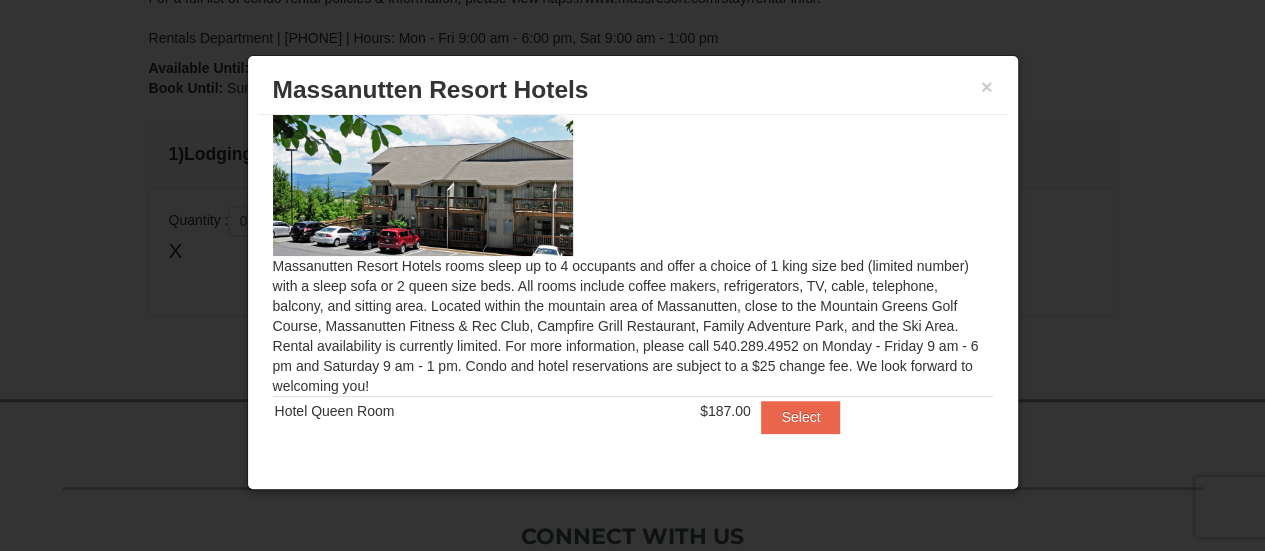 scroll, scrollTop: 55, scrollLeft: 0, axis: vertical 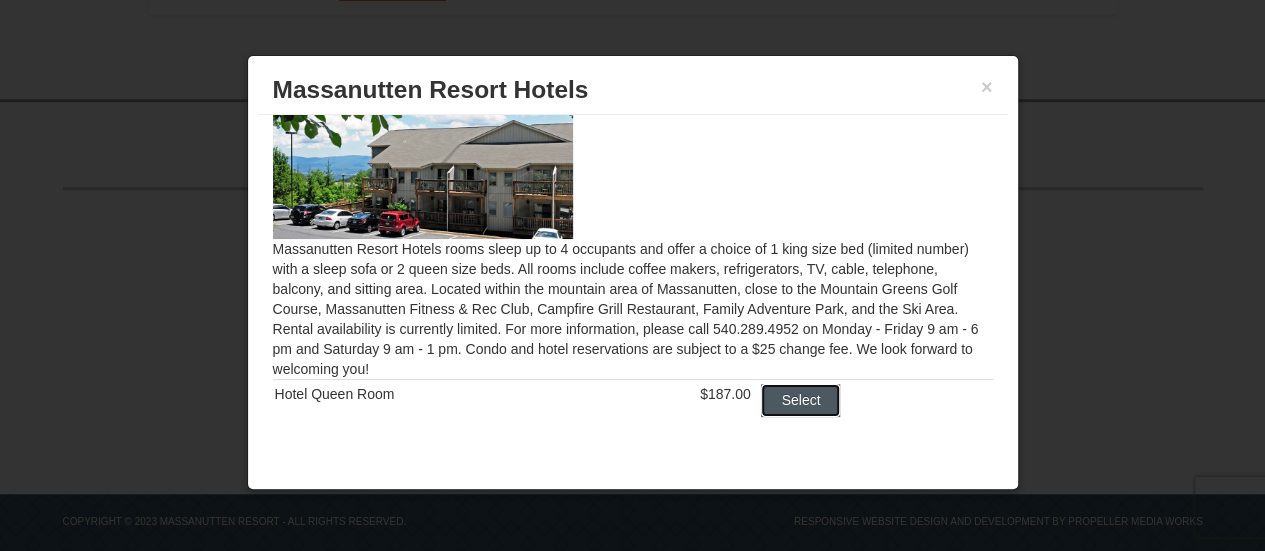 click on "Select" at bounding box center (800, 400) 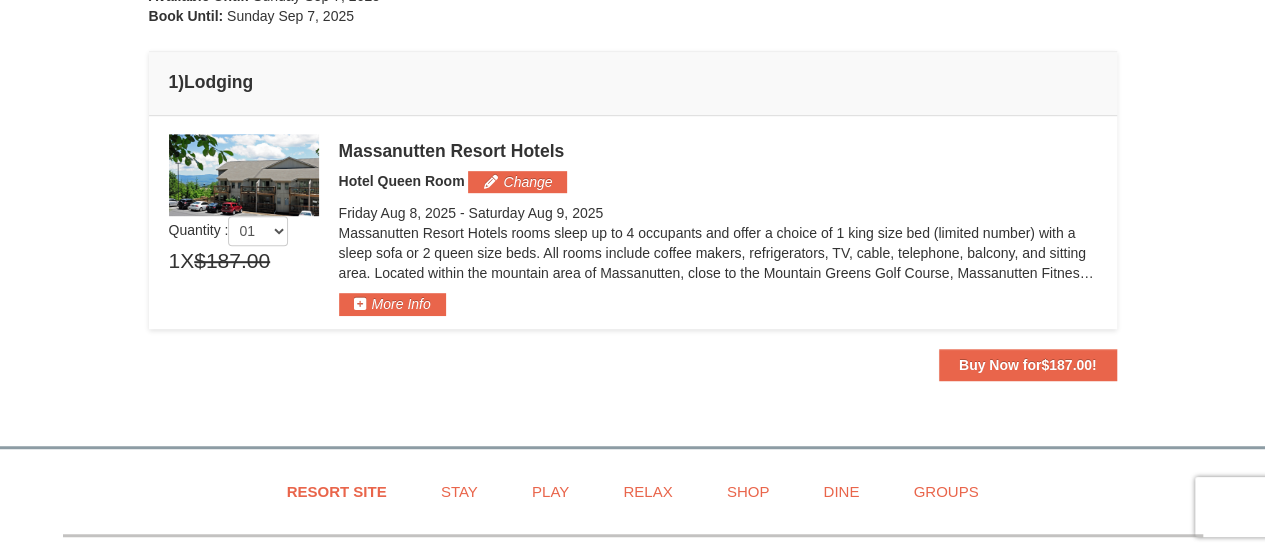 scroll, scrollTop: 510, scrollLeft: 0, axis: vertical 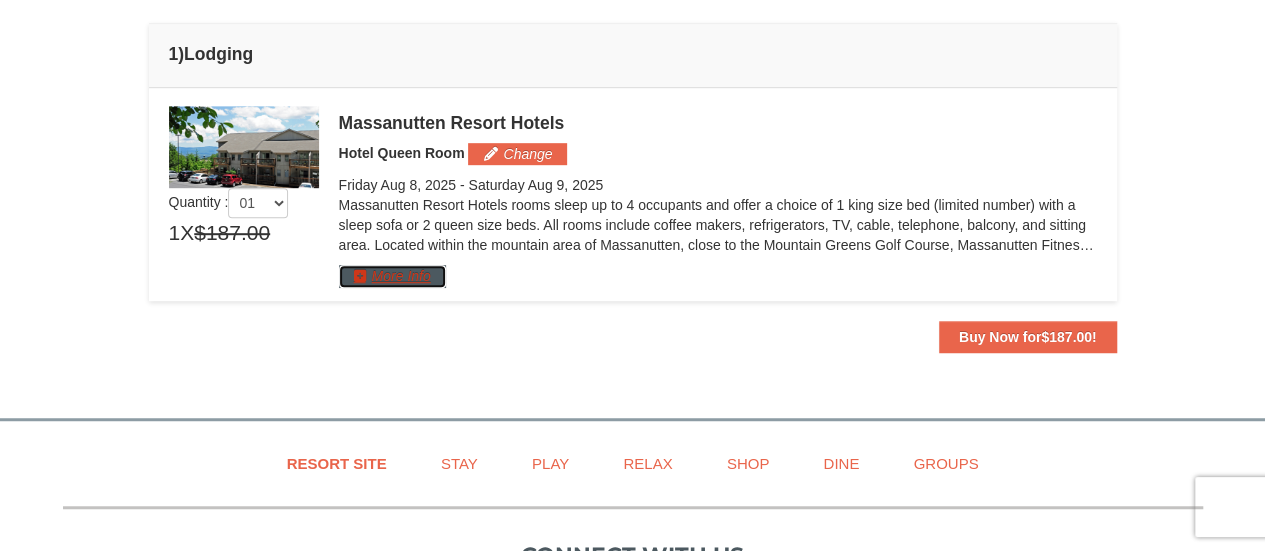 click on "More Info" at bounding box center [392, 276] 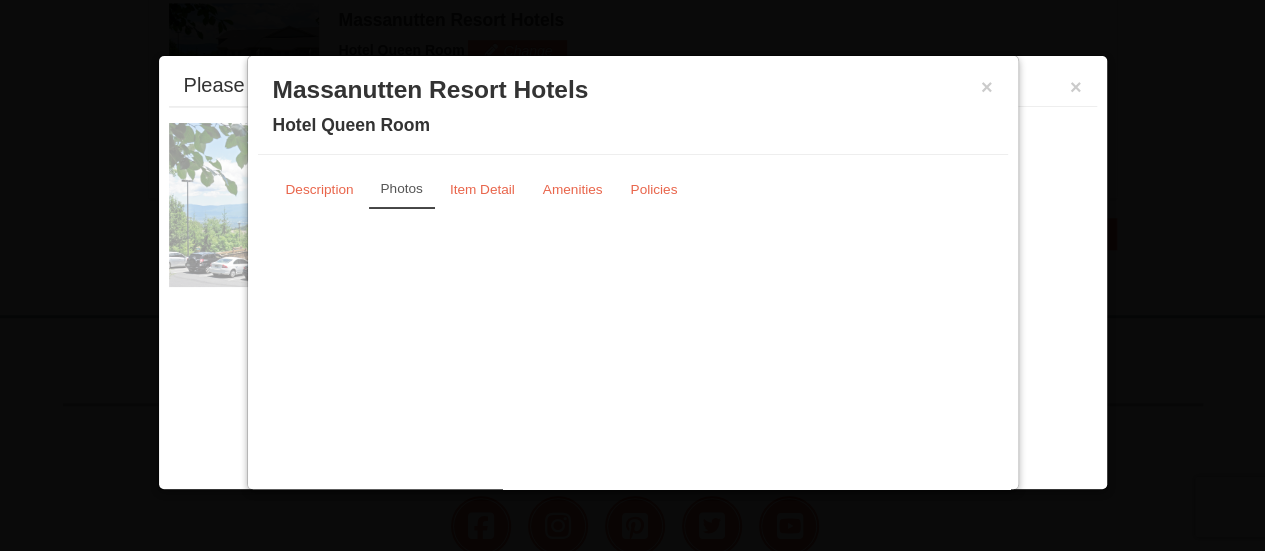 scroll, scrollTop: 614, scrollLeft: 0, axis: vertical 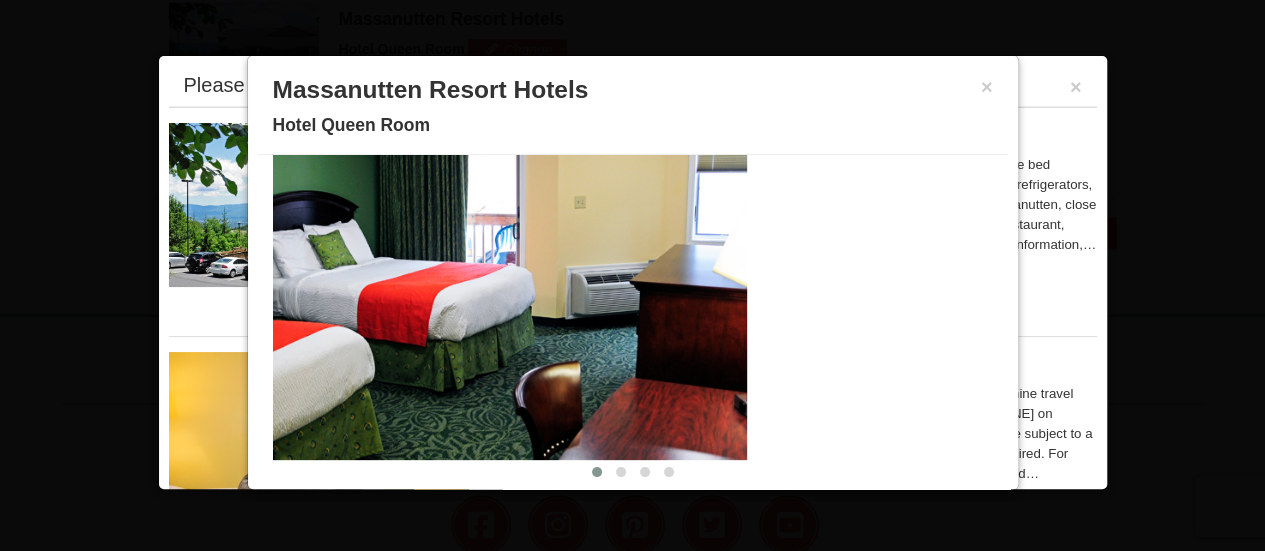 drag, startPoint x: 726, startPoint y: 351, endPoint x: 296, endPoint y: 385, distance: 431.3421 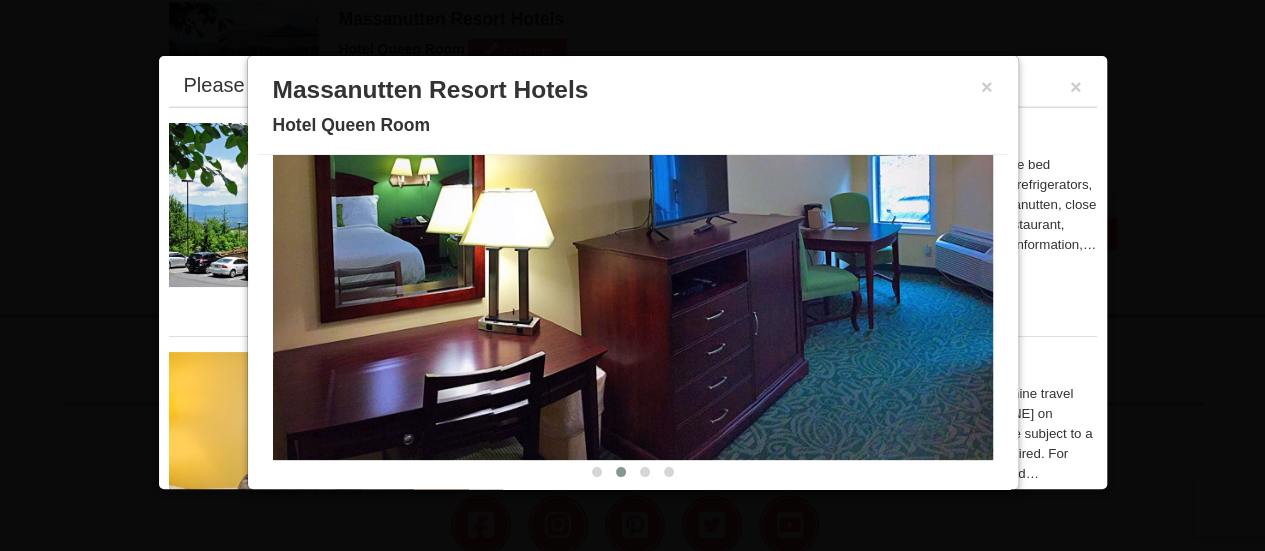 drag, startPoint x: 849, startPoint y: 345, endPoint x: 630, endPoint y: 387, distance: 222.99103 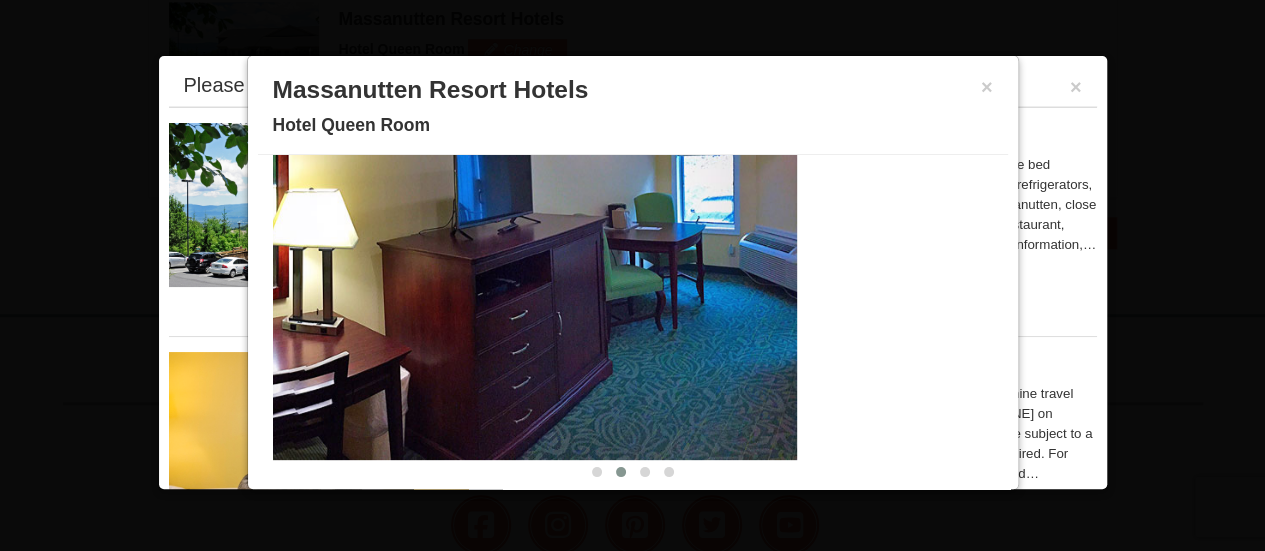 drag, startPoint x: 810, startPoint y: 346, endPoint x: 453, endPoint y: 402, distance: 361.36548 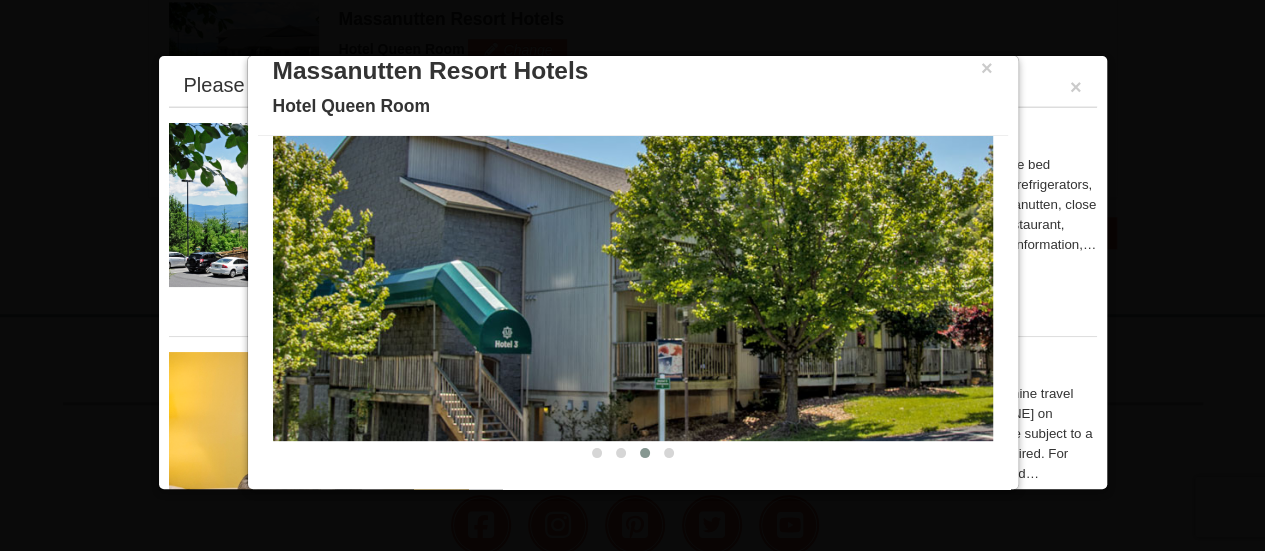 scroll, scrollTop: 35, scrollLeft: 0, axis: vertical 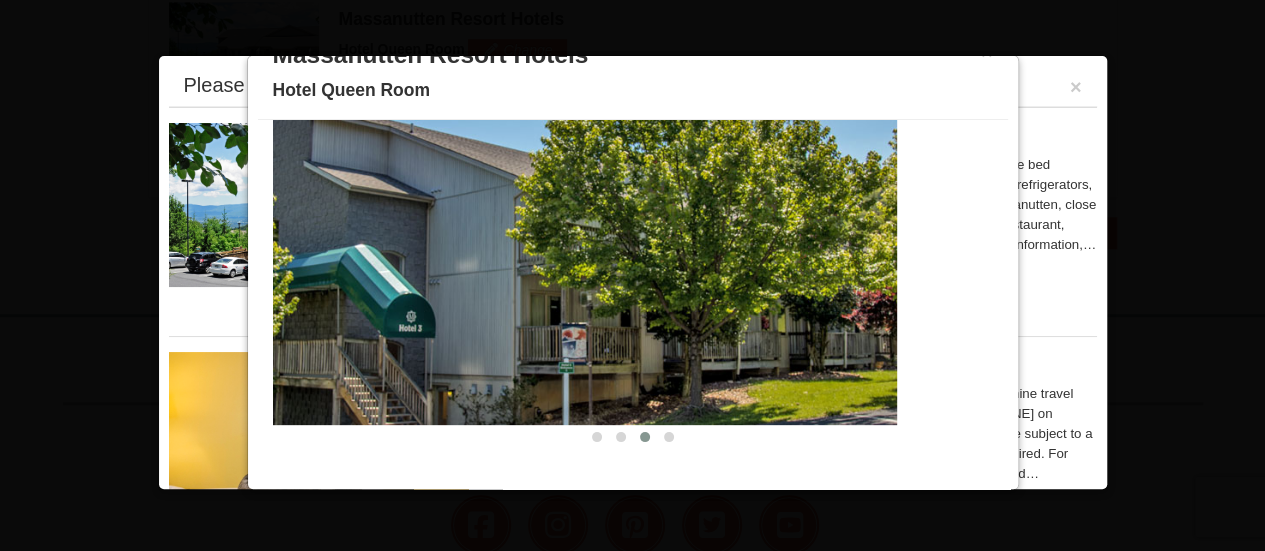 drag, startPoint x: 845, startPoint y: 348, endPoint x: 517, endPoint y: 377, distance: 329.2795 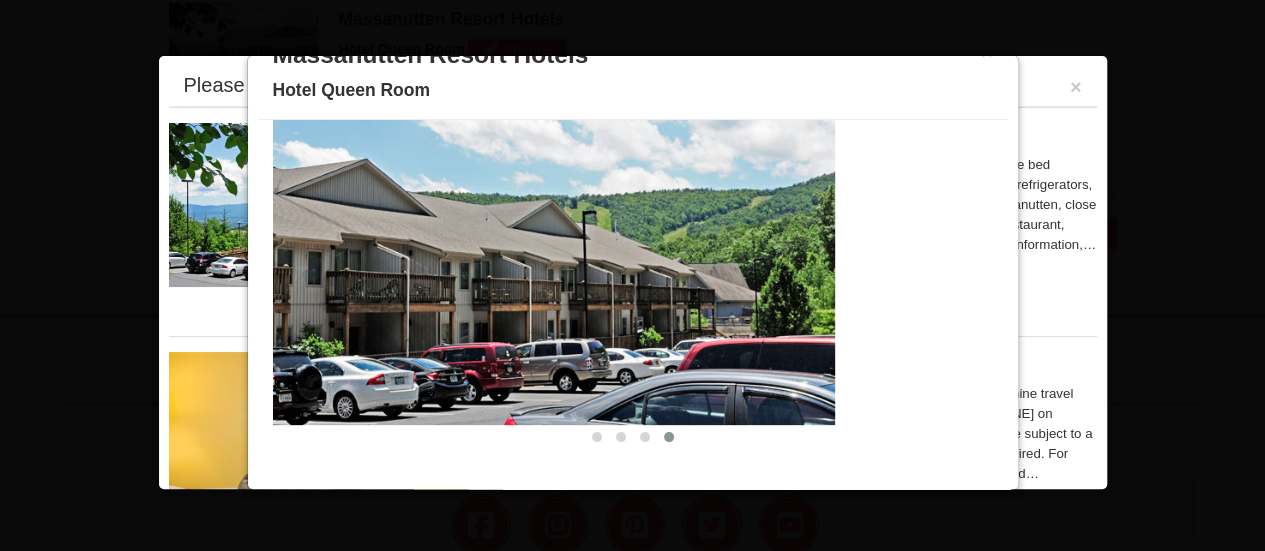 drag, startPoint x: 784, startPoint y: 328, endPoint x: 553, endPoint y: 353, distance: 232.34888 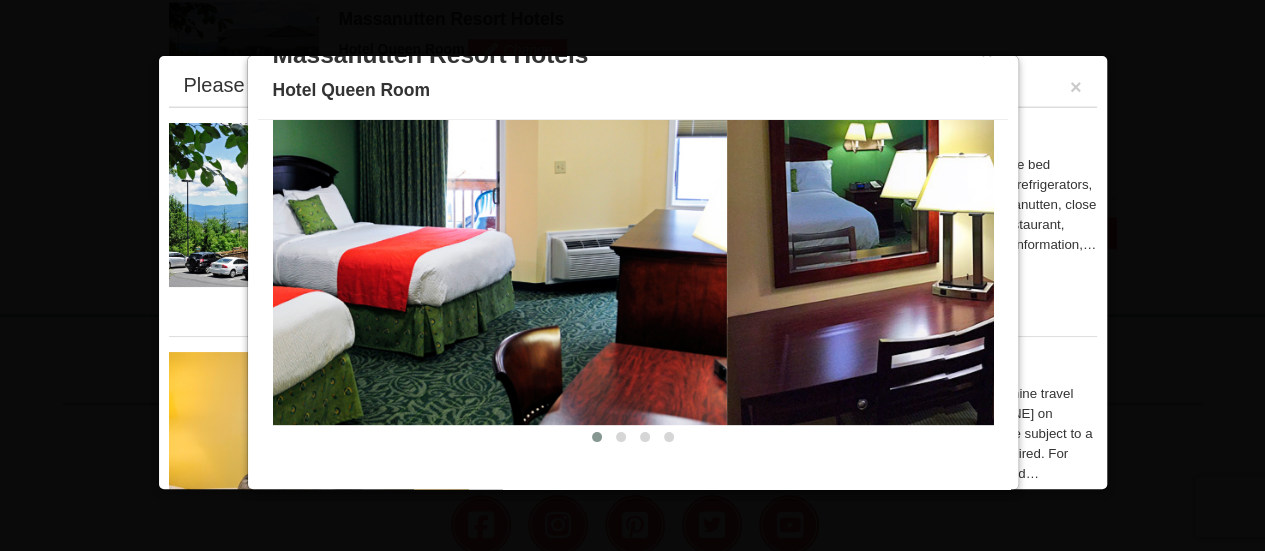 drag, startPoint x: 838, startPoint y: 331, endPoint x: 420, endPoint y: 385, distance: 421.4736 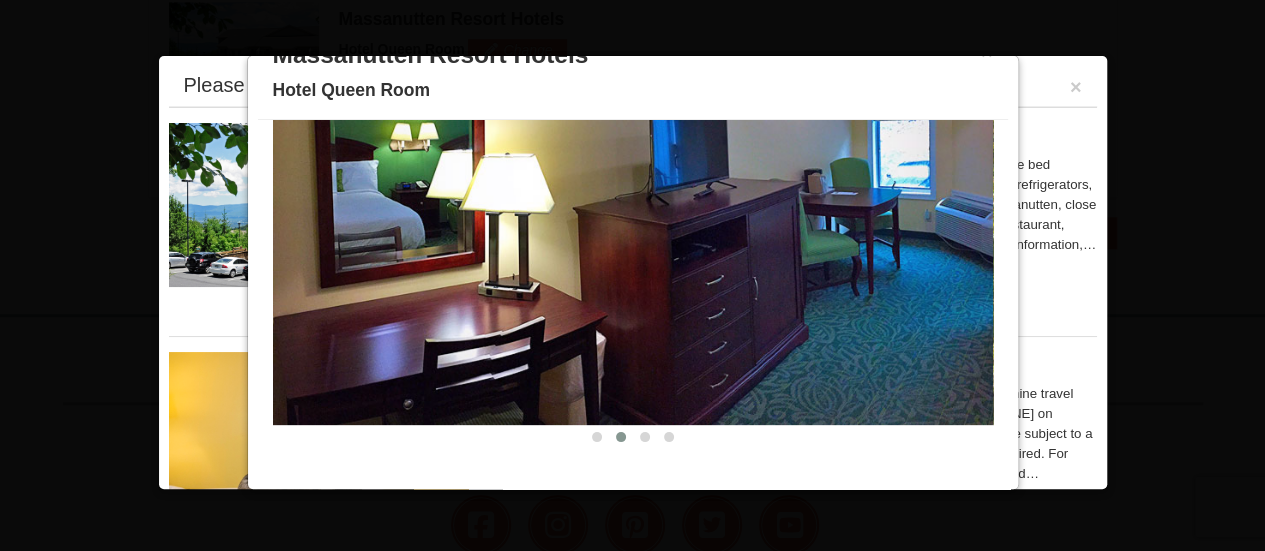 scroll, scrollTop: 0, scrollLeft: 0, axis: both 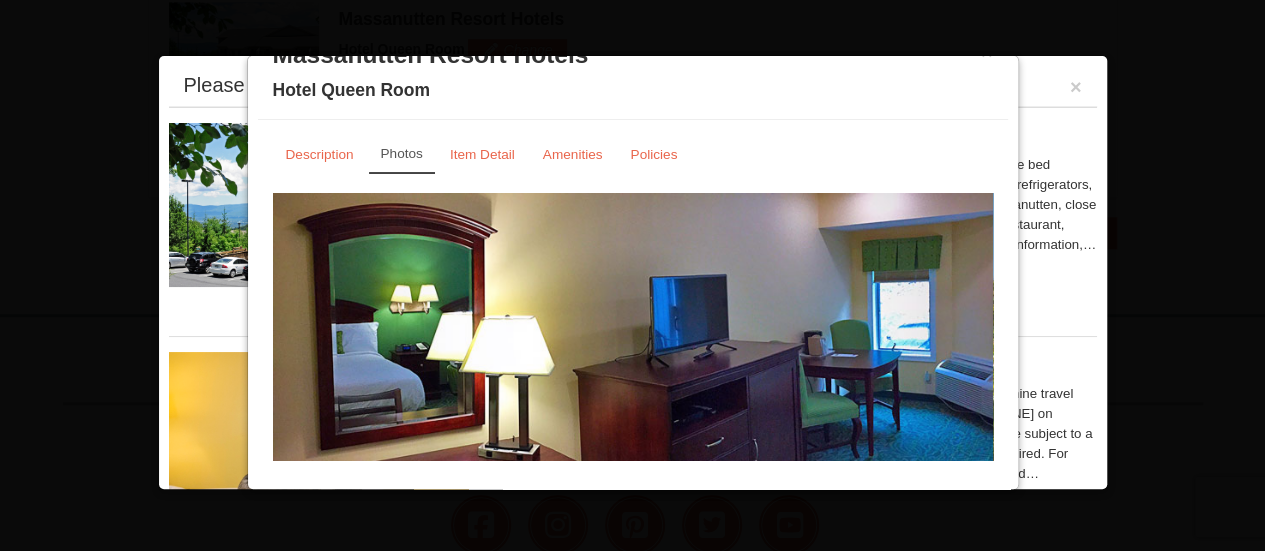 click on "Item Detail" at bounding box center [482, 154] 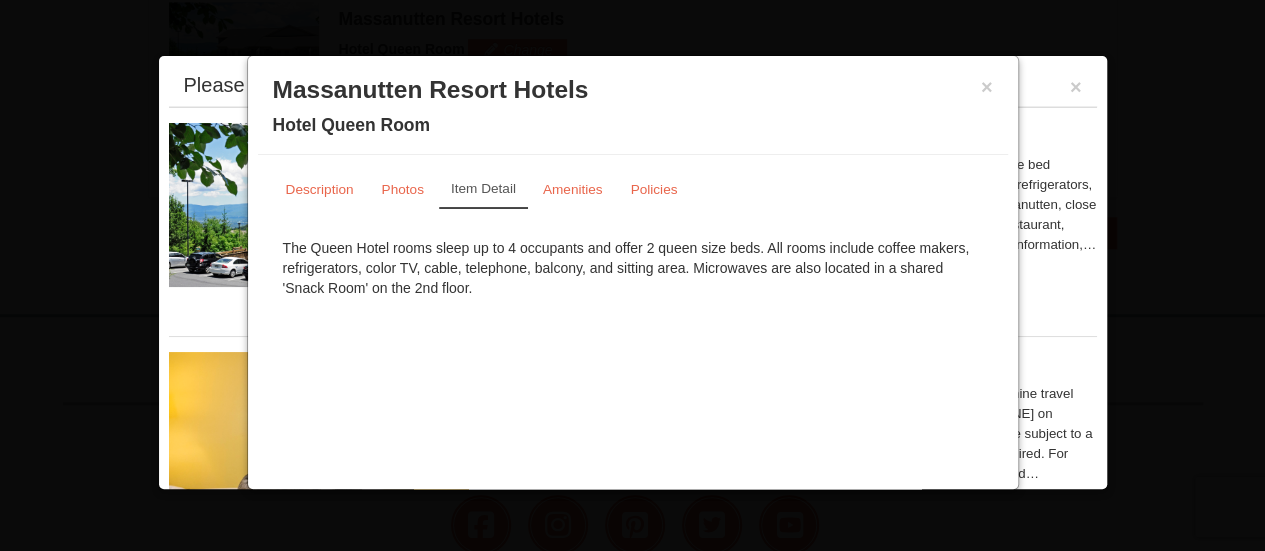 scroll, scrollTop: 0, scrollLeft: 0, axis: both 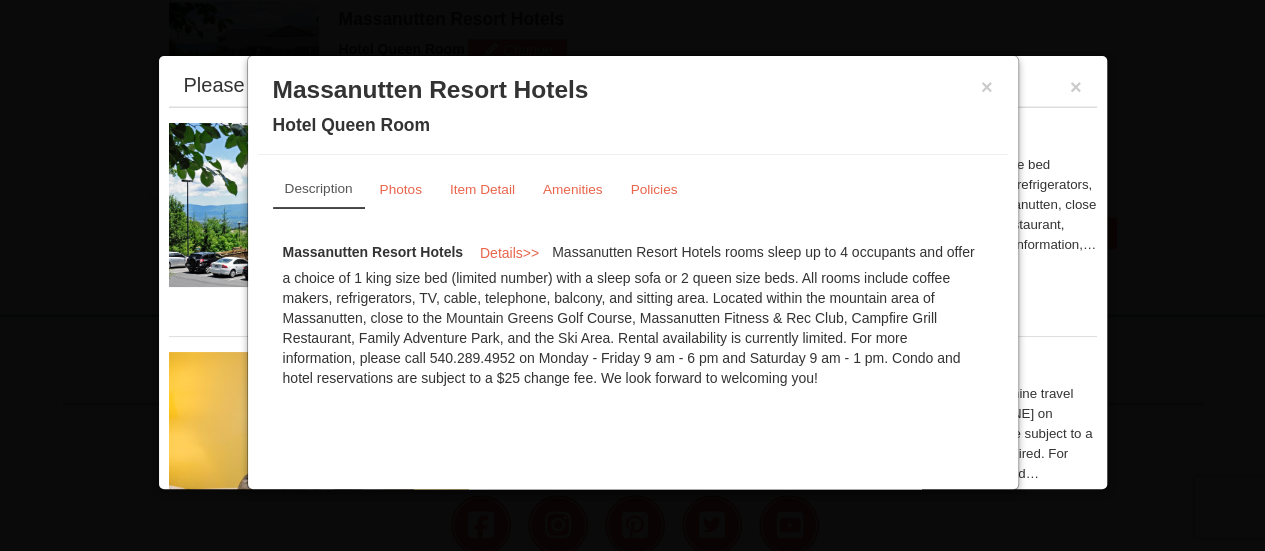click on "×" at bounding box center (987, 87) 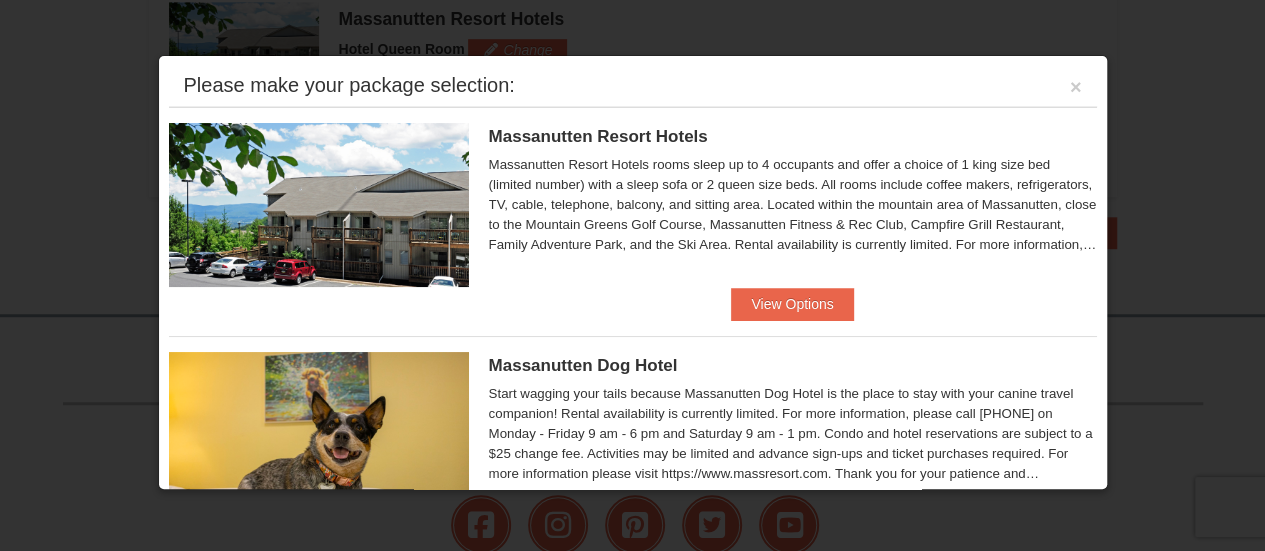 scroll, scrollTop: 0, scrollLeft: 0, axis: both 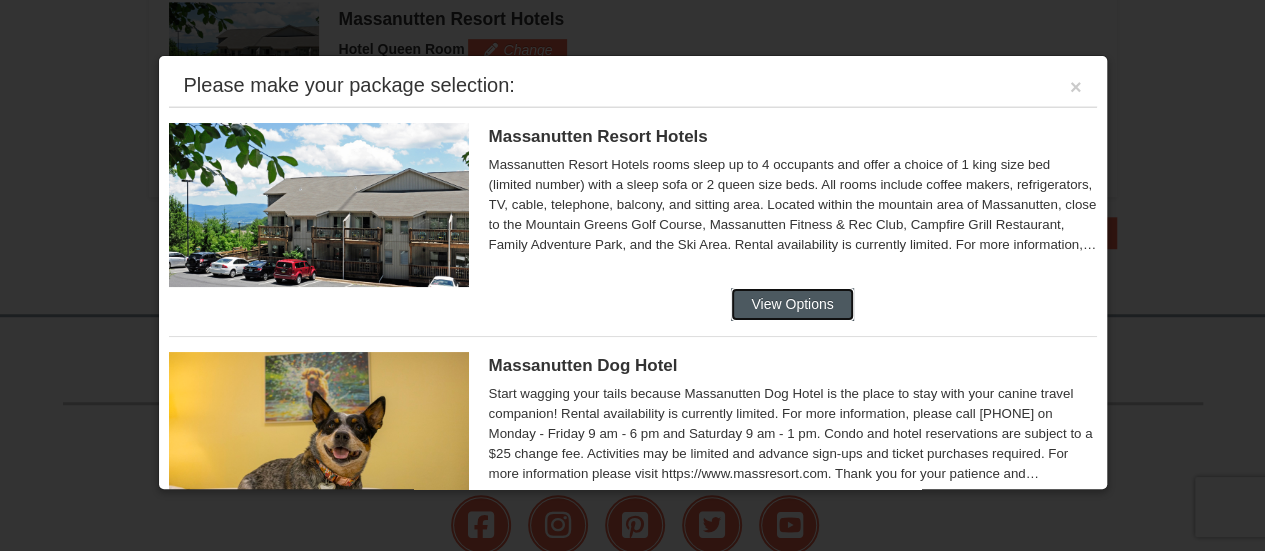 click on "View Options" at bounding box center (792, 304) 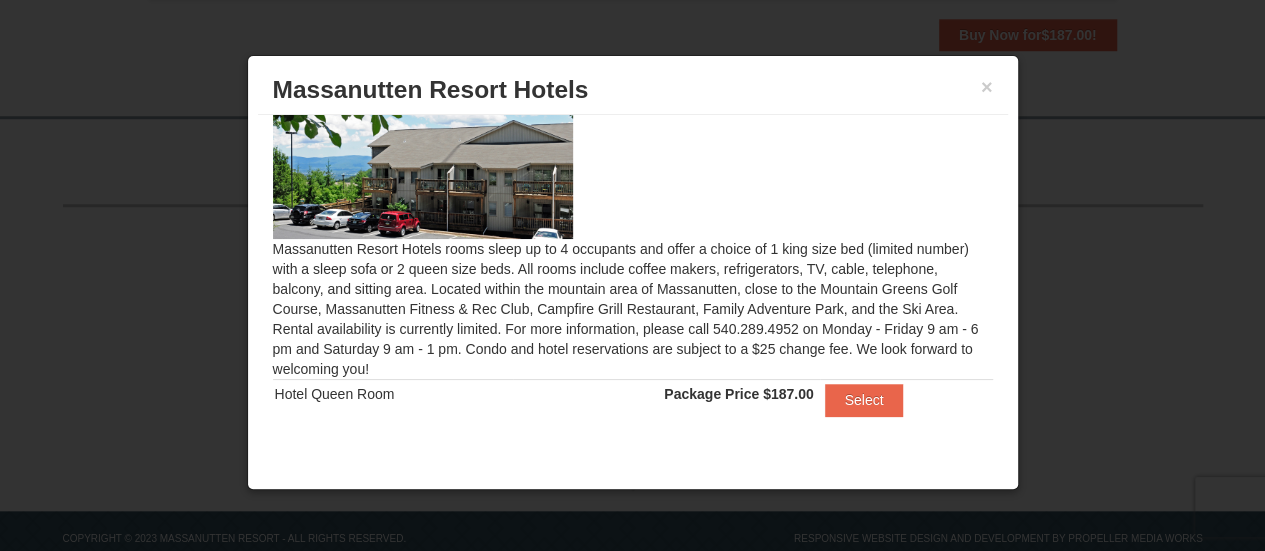 scroll, scrollTop: 814, scrollLeft: 0, axis: vertical 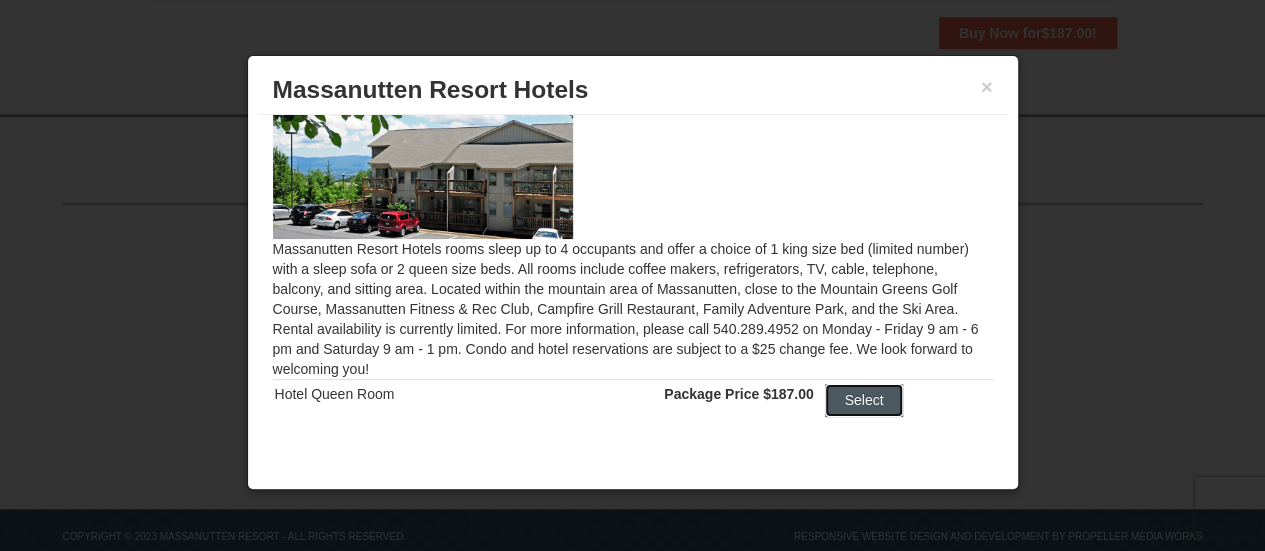 click on "Select" at bounding box center (864, 400) 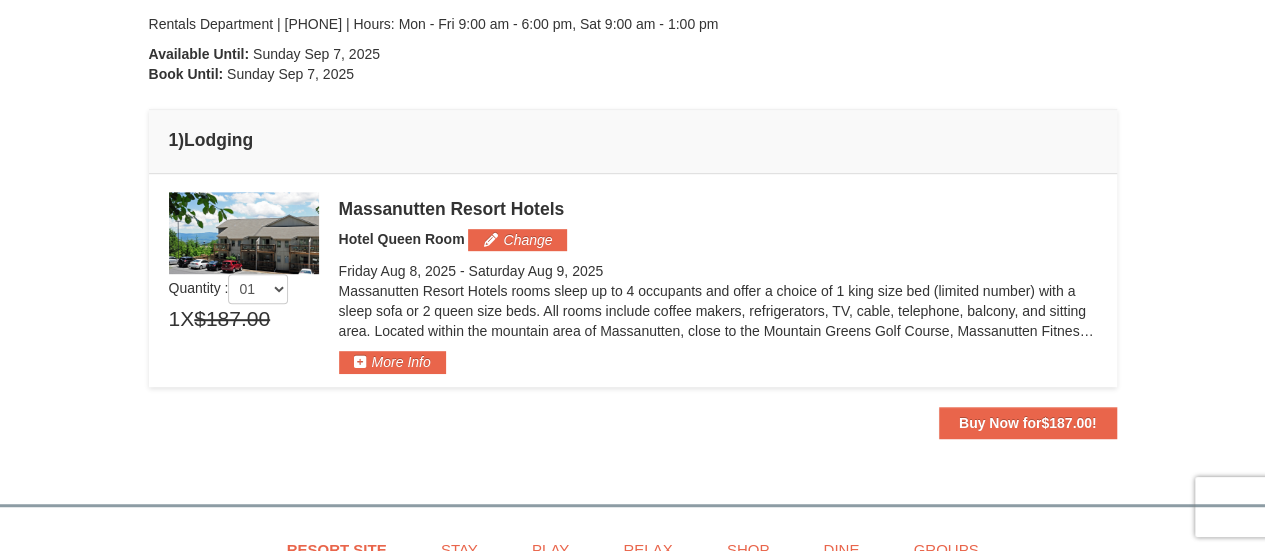 scroll, scrollTop: 700, scrollLeft: 0, axis: vertical 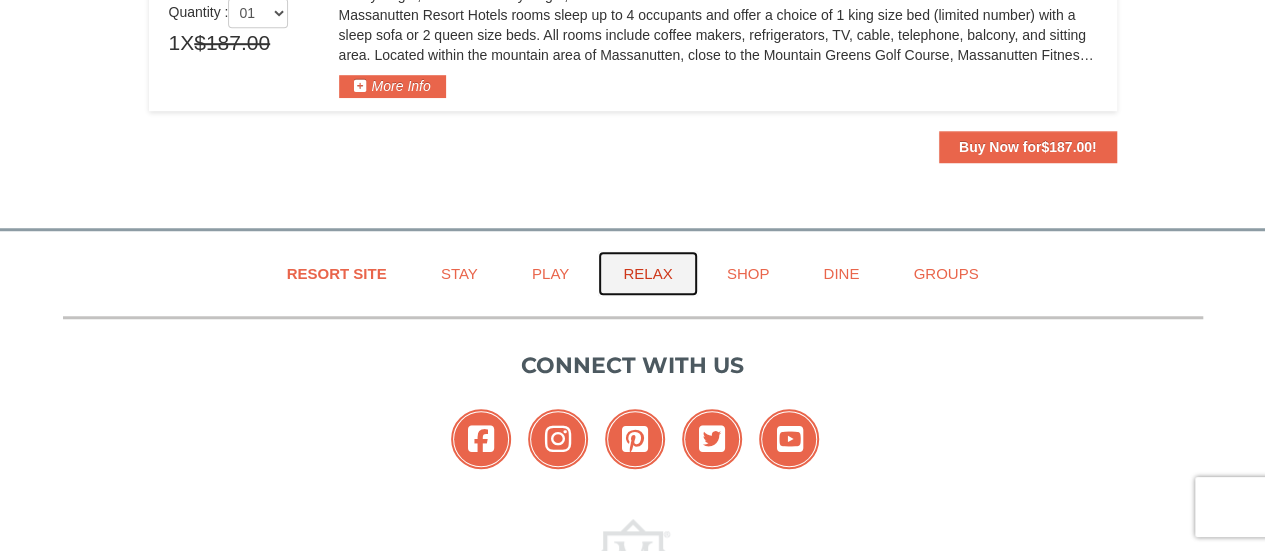 click on "Relax" at bounding box center [647, 273] 